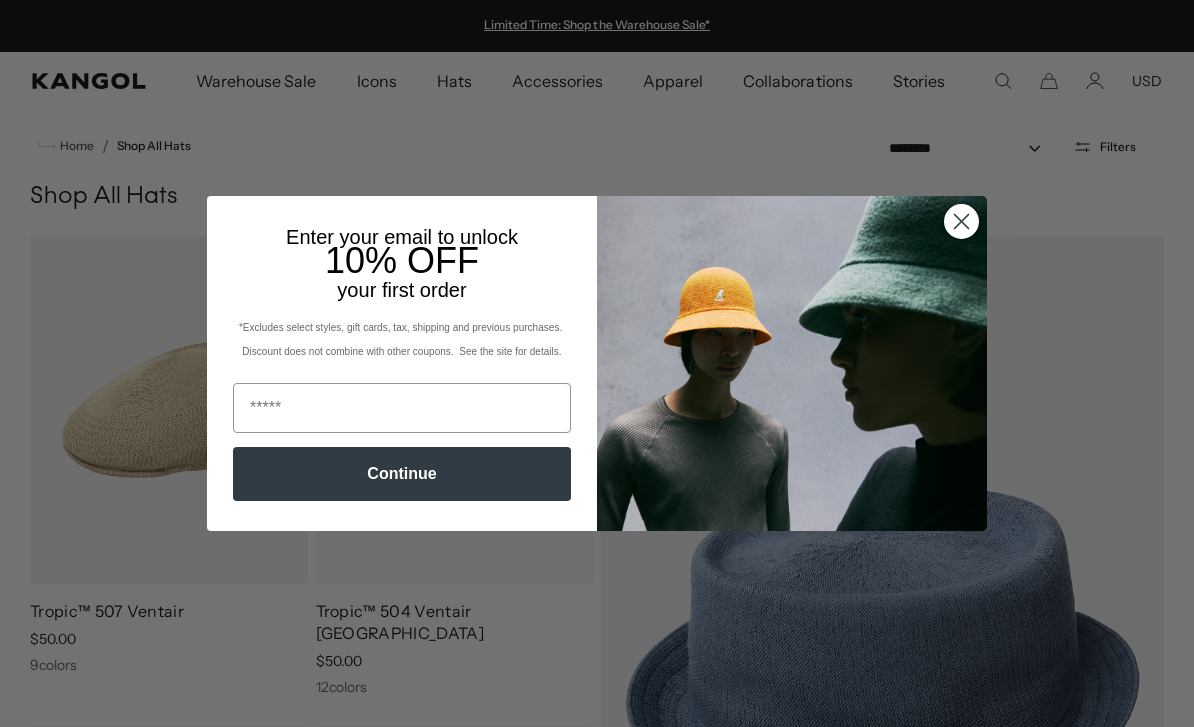 scroll, scrollTop: 0, scrollLeft: 0, axis: both 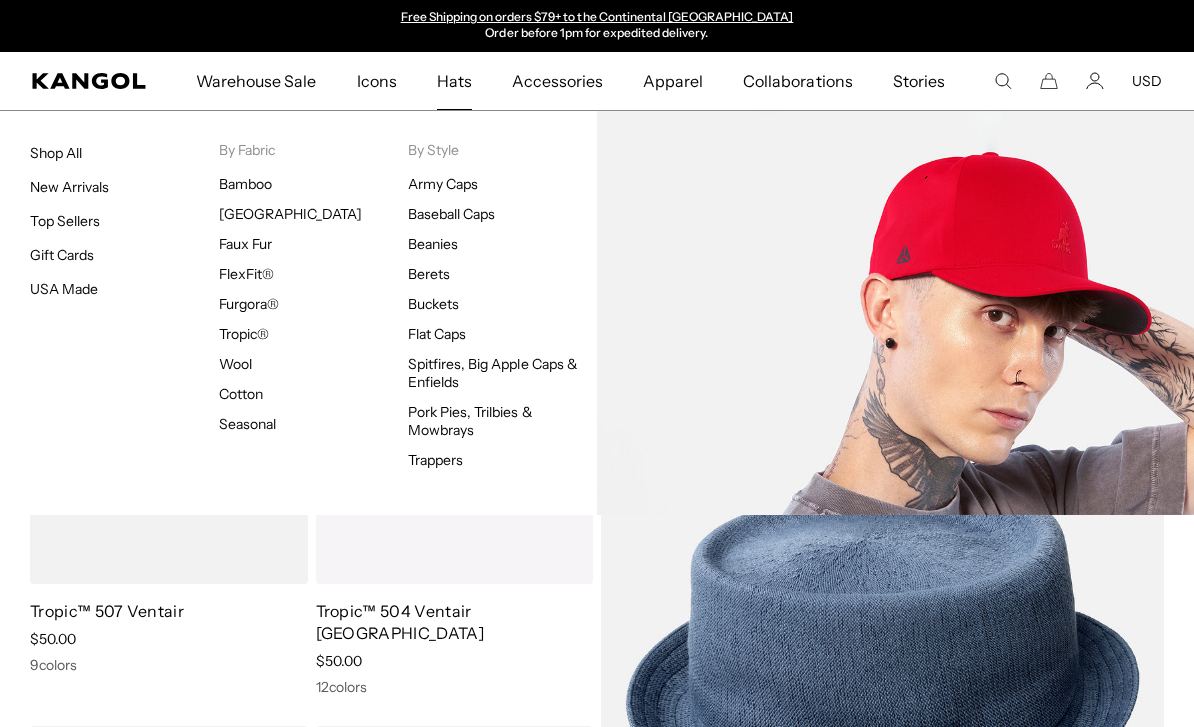 click on "FlexFit®" at bounding box center [246, 274] 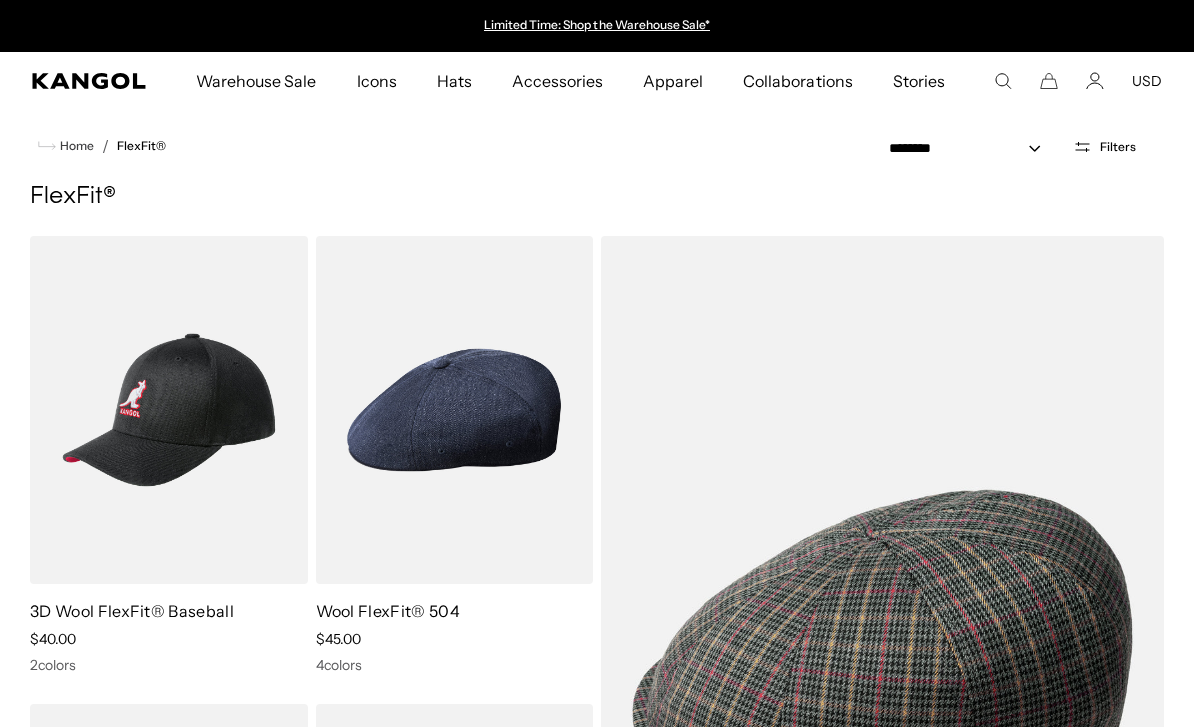 scroll, scrollTop: 0, scrollLeft: 0, axis: both 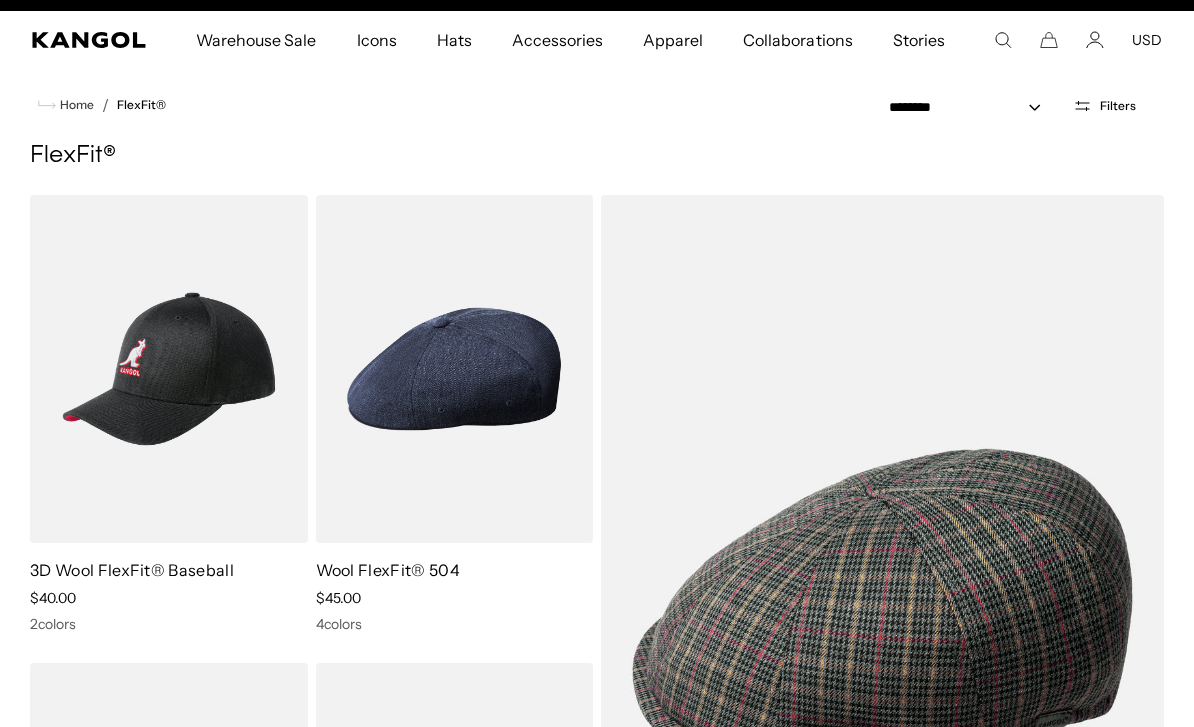 click on "3D Wool FlexFit® Baseball" at bounding box center (132, 570) 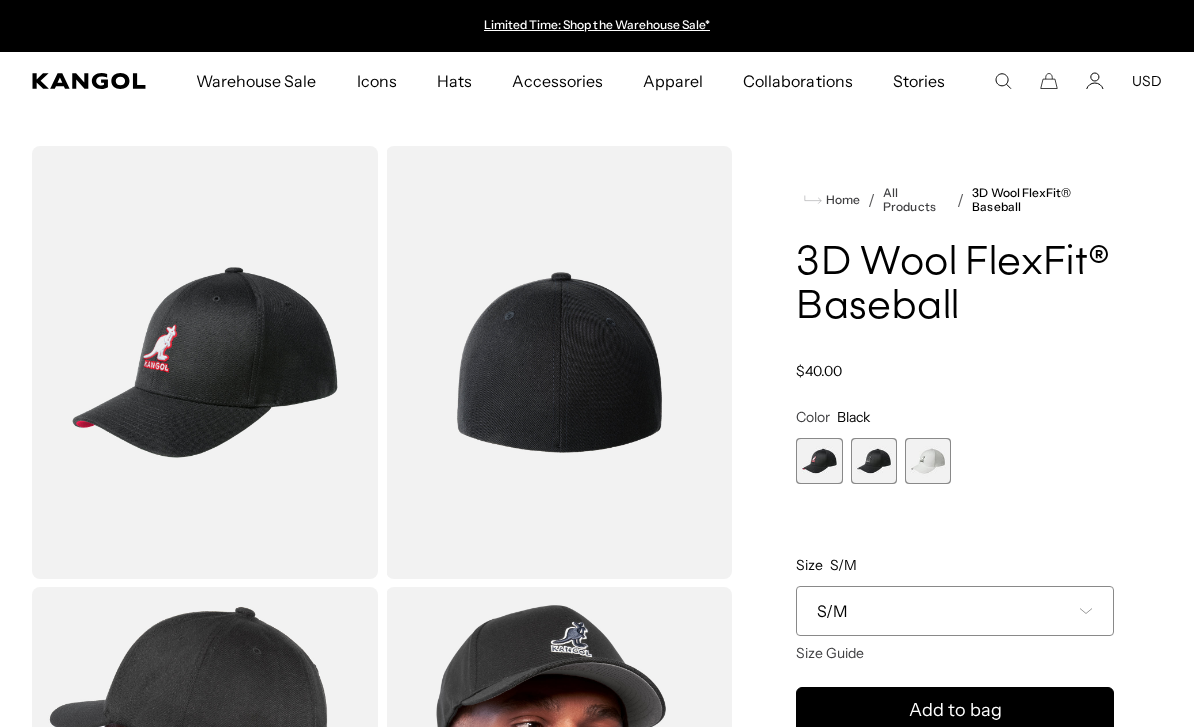 scroll, scrollTop: 0, scrollLeft: 0, axis: both 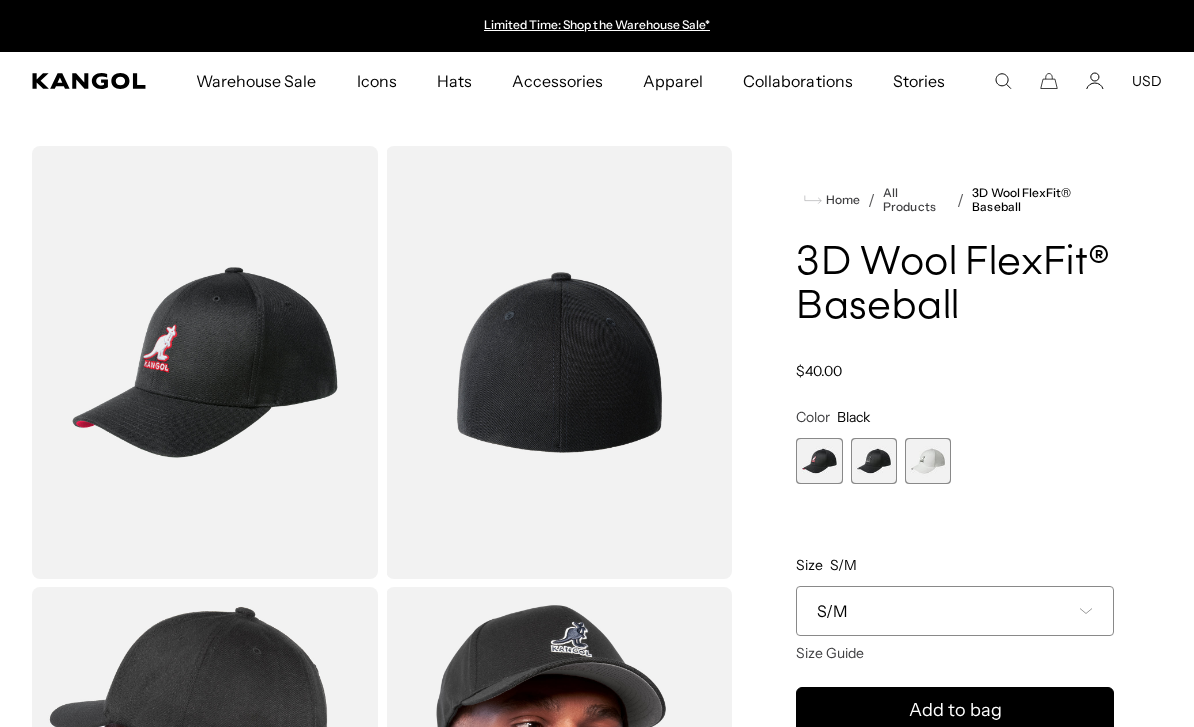 click at bounding box center [874, 461] 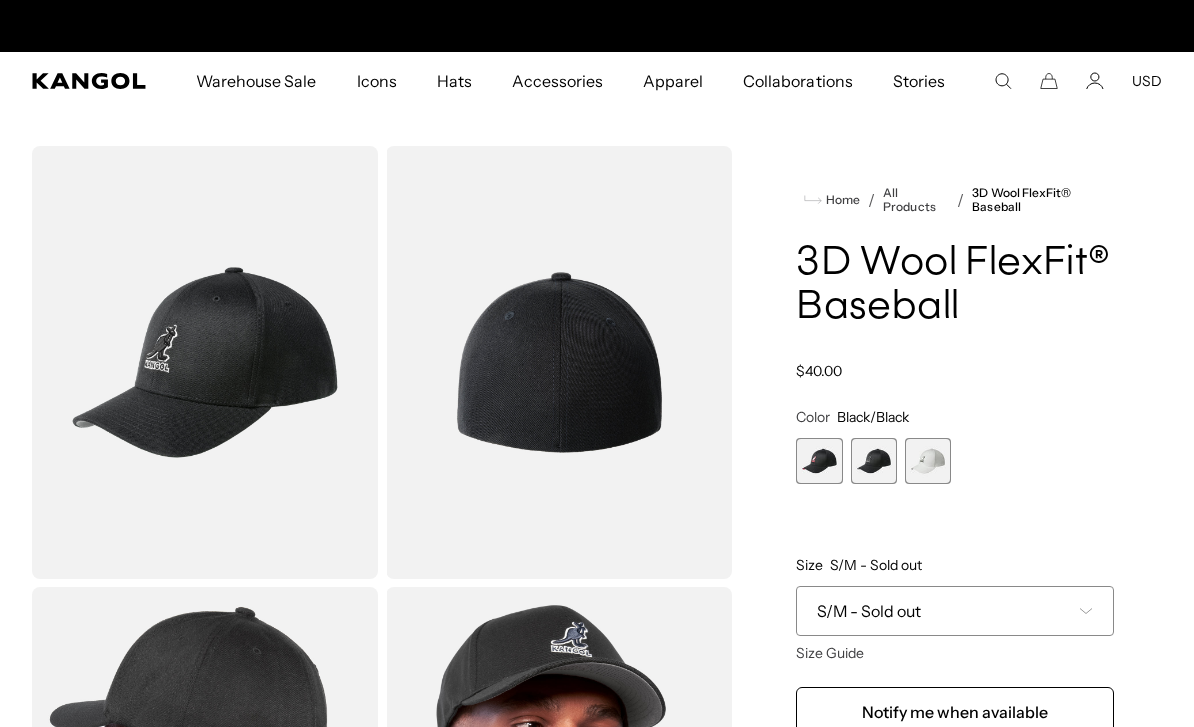 scroll, scrollTop: 0, scrollLeft: 412, axis: horizontal 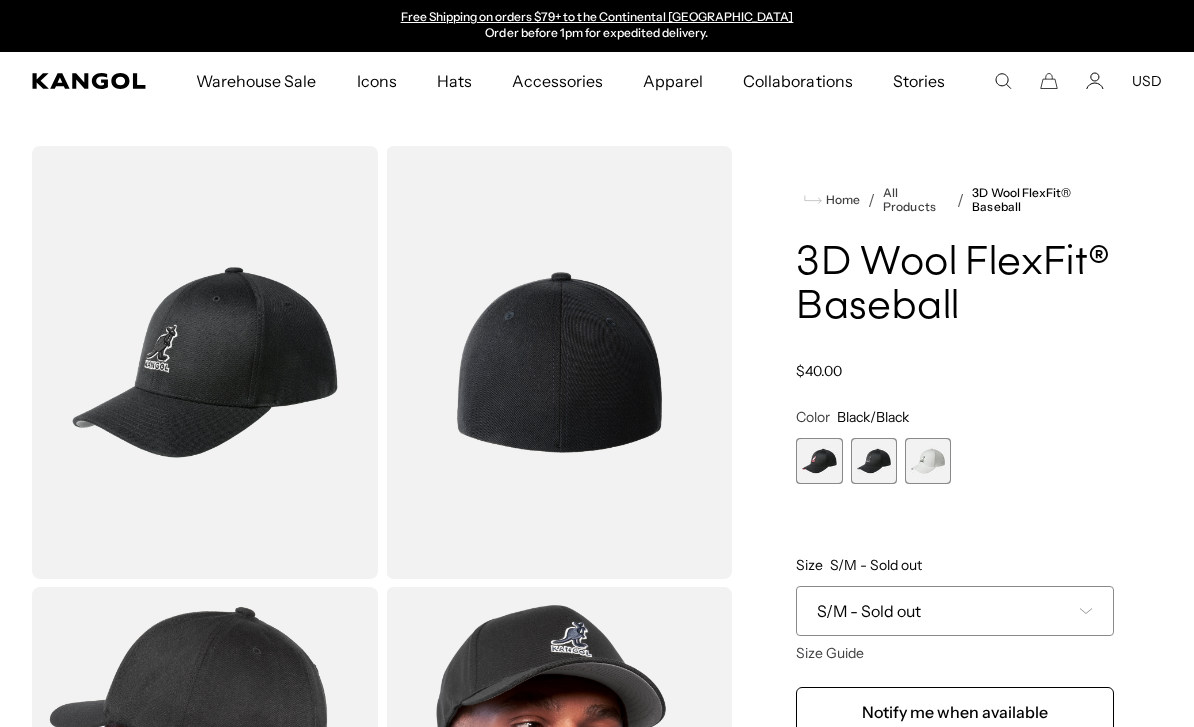 click at bounding box center [819, 461] 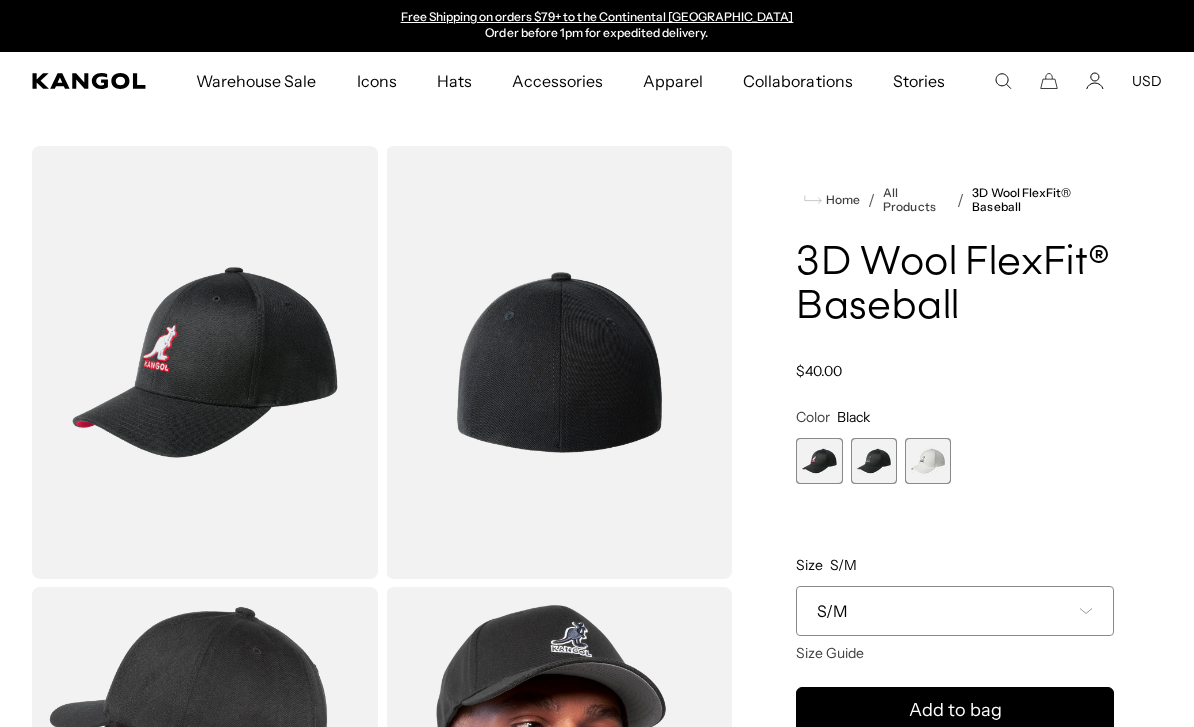 click at bounding box center [874, 461] 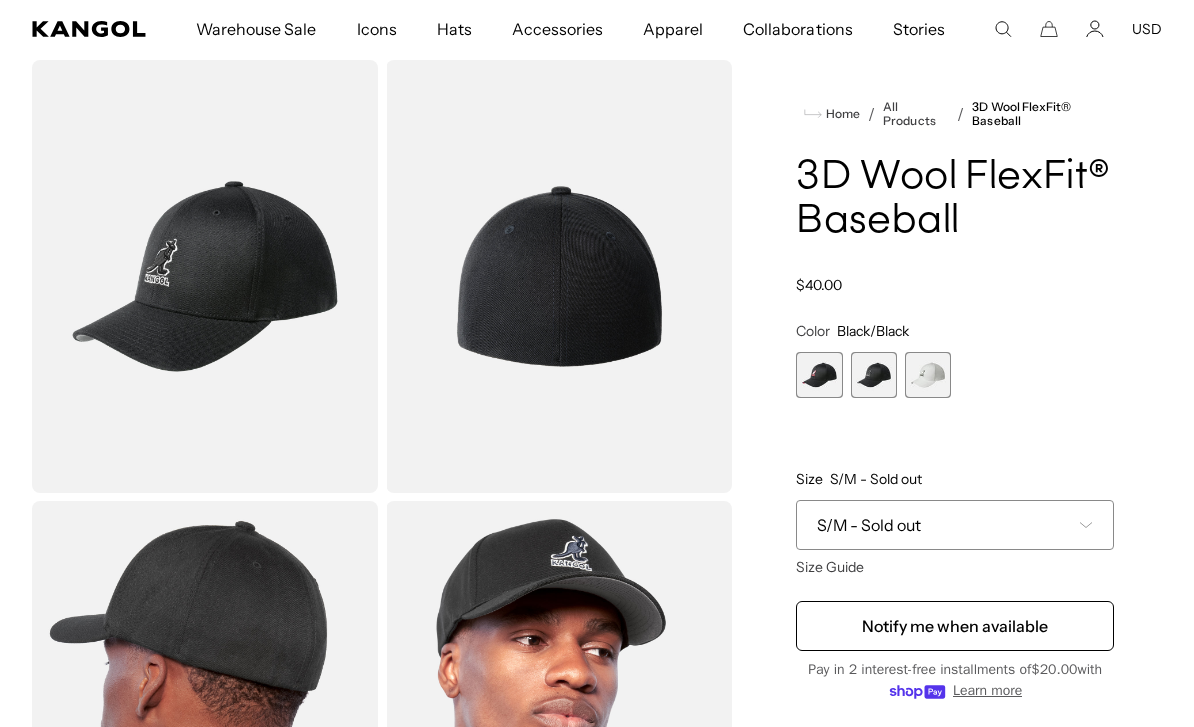 scroll, scrollTop: 87, scrollLeft: 0, axis: vertical 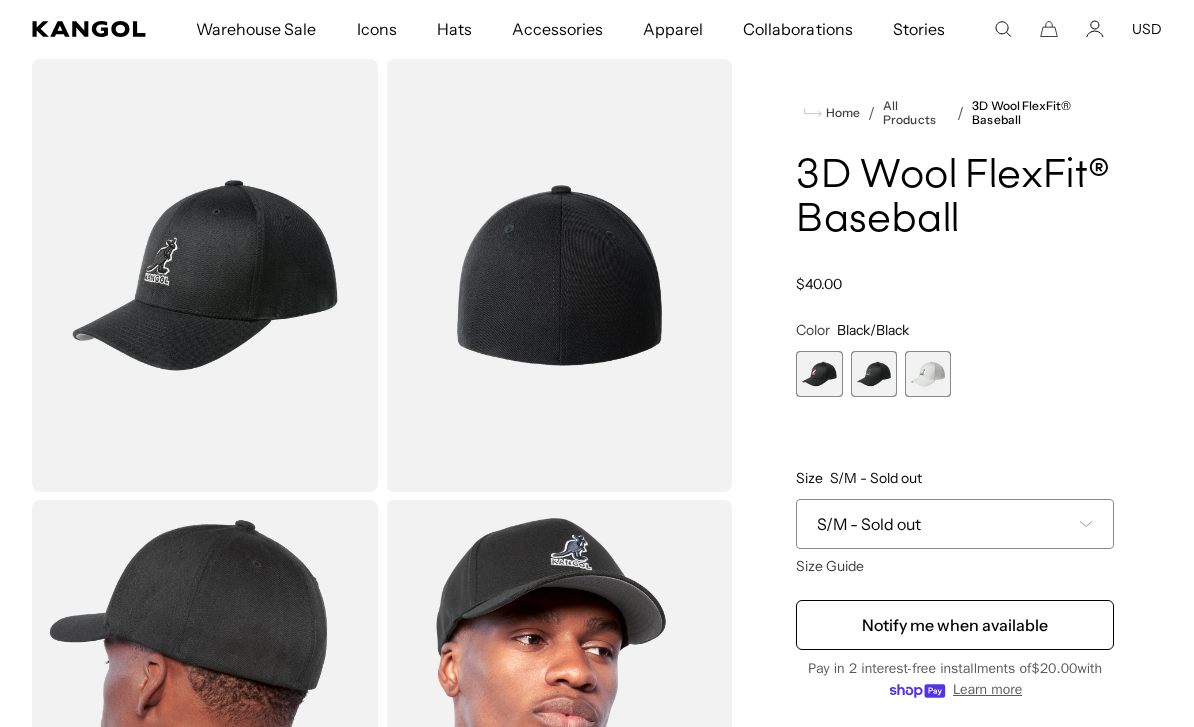 click on "S/M - Sold out" at bounding box center [955, 524] 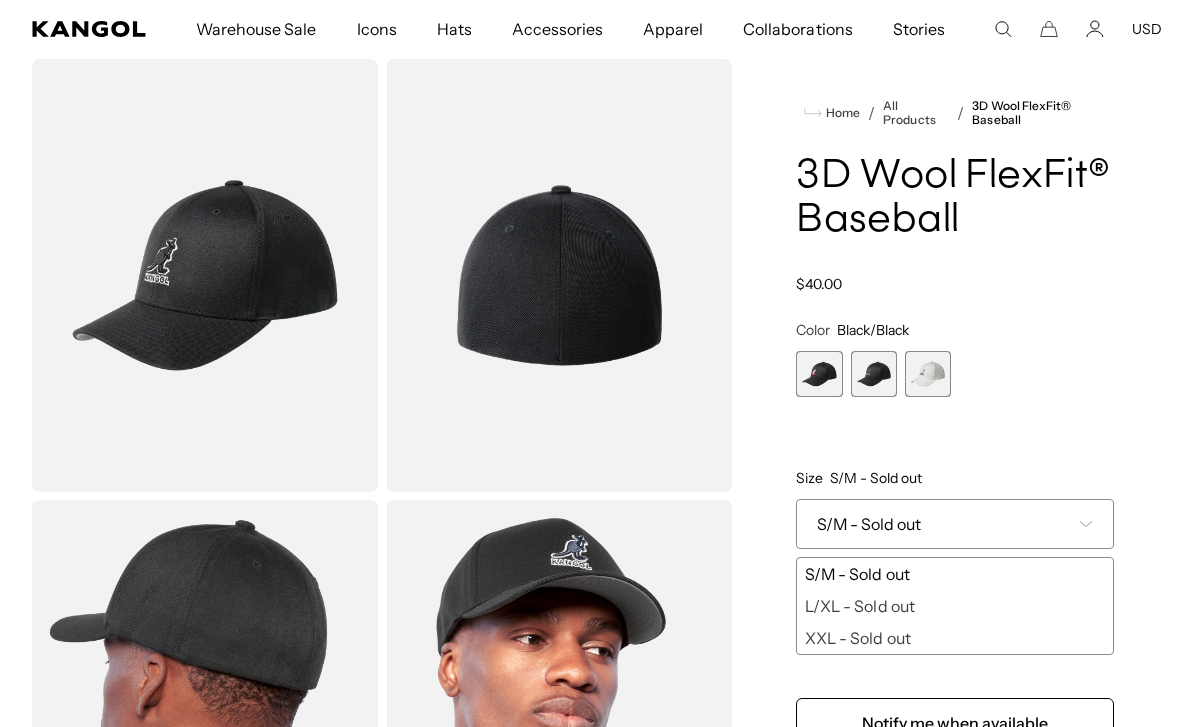 click on "**********" at bounding box center [955, 488] 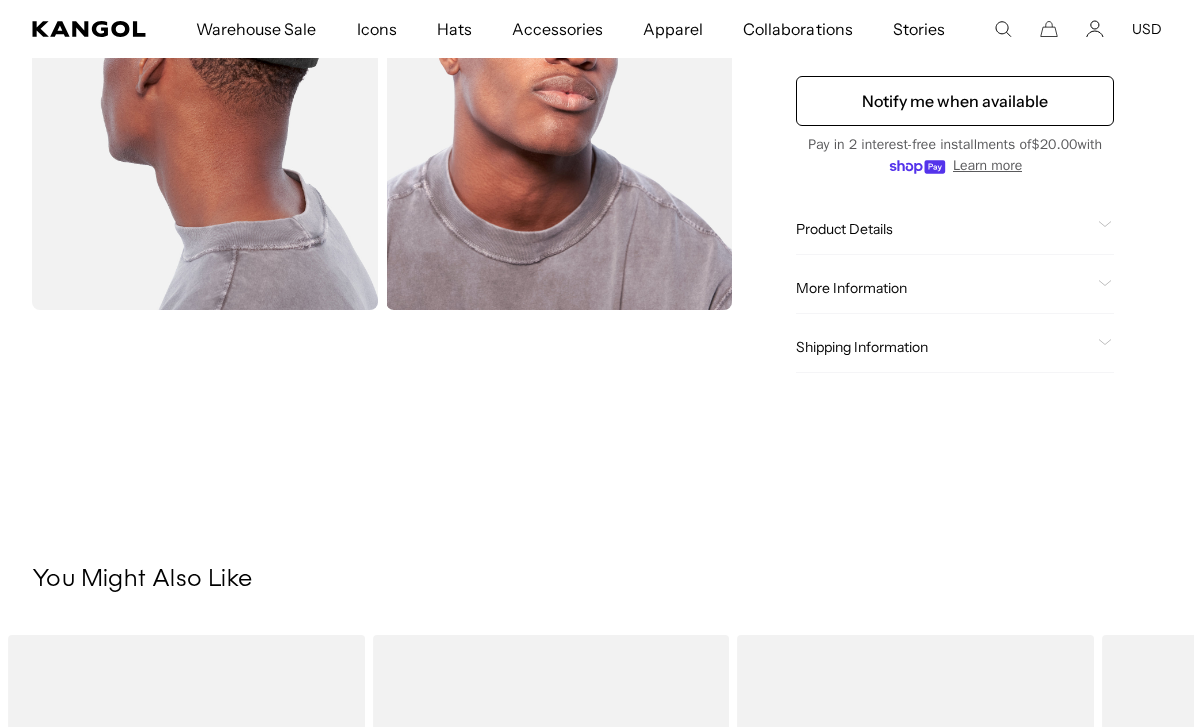 scroll, scrollTop: 882, scrollLeft: 0, axis: vertical 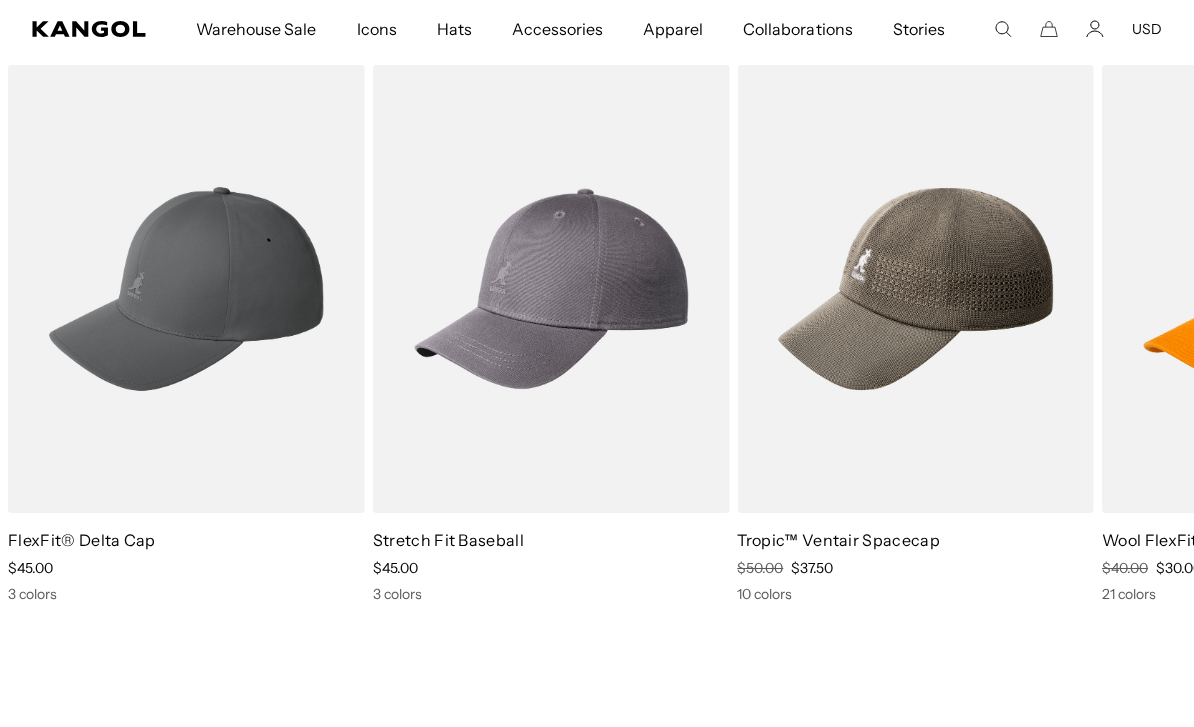 click at bounding box center [0, 0] 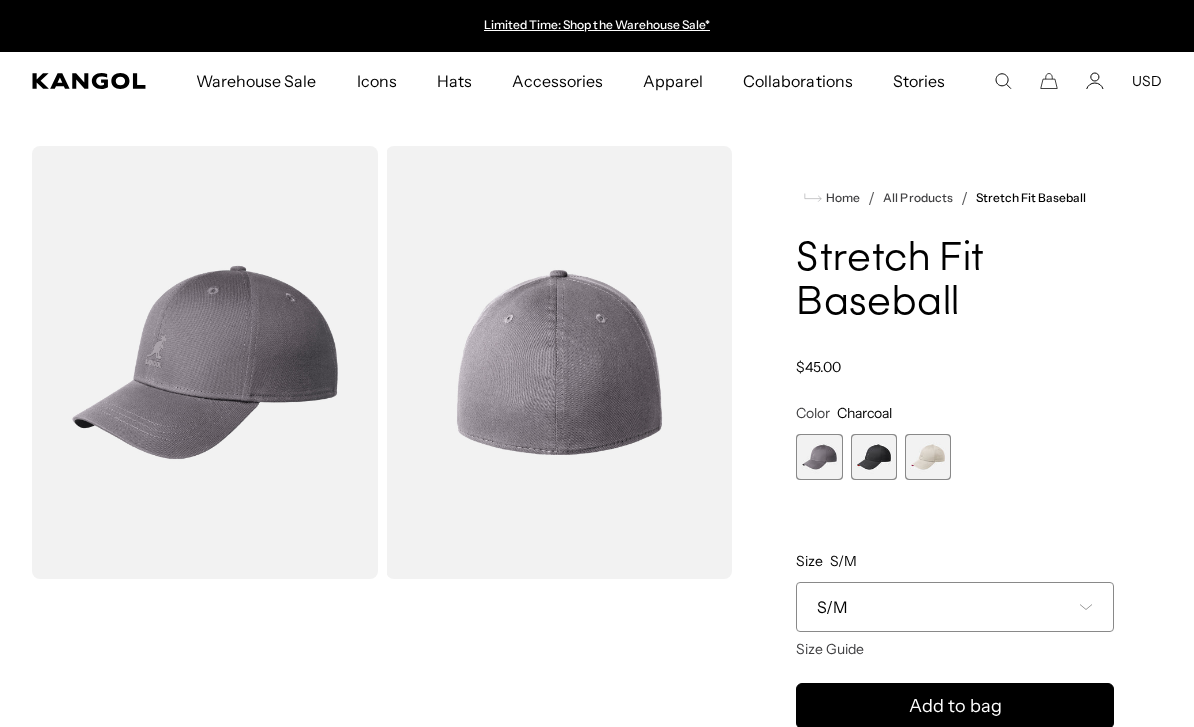 scroll, scrollTop: 0, scrollLeft: 0, axis: both 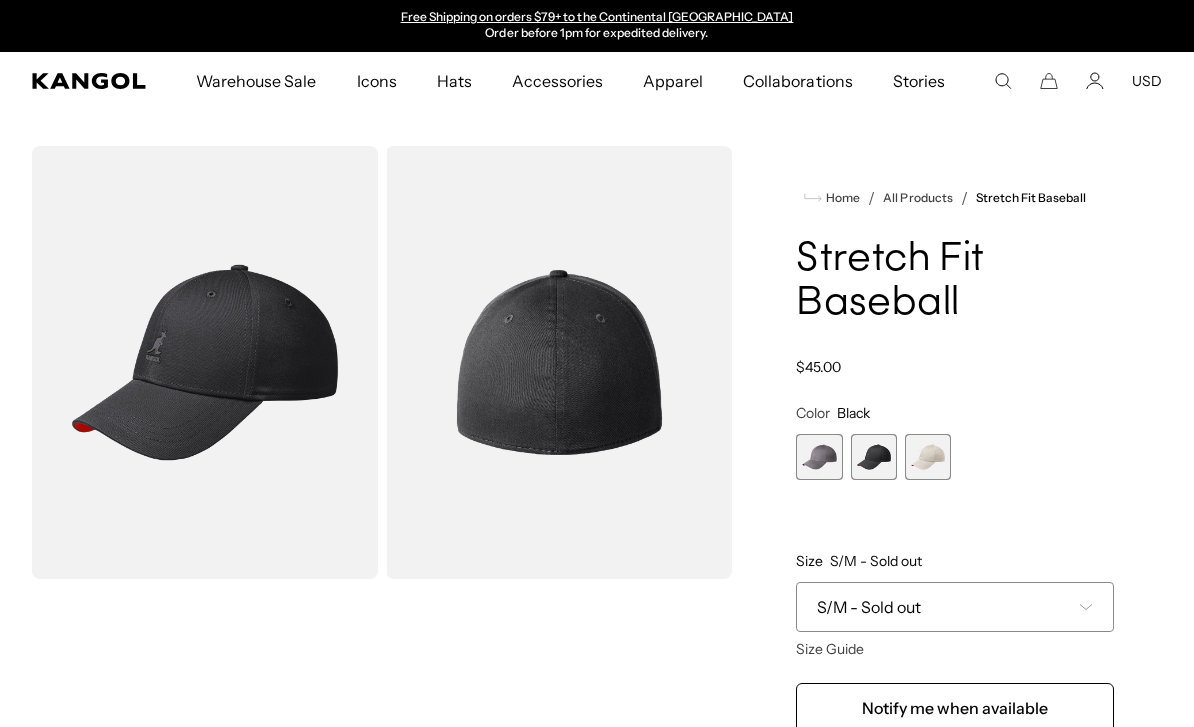 click on "S/M - Sold out" at bounding box center [955, 607] 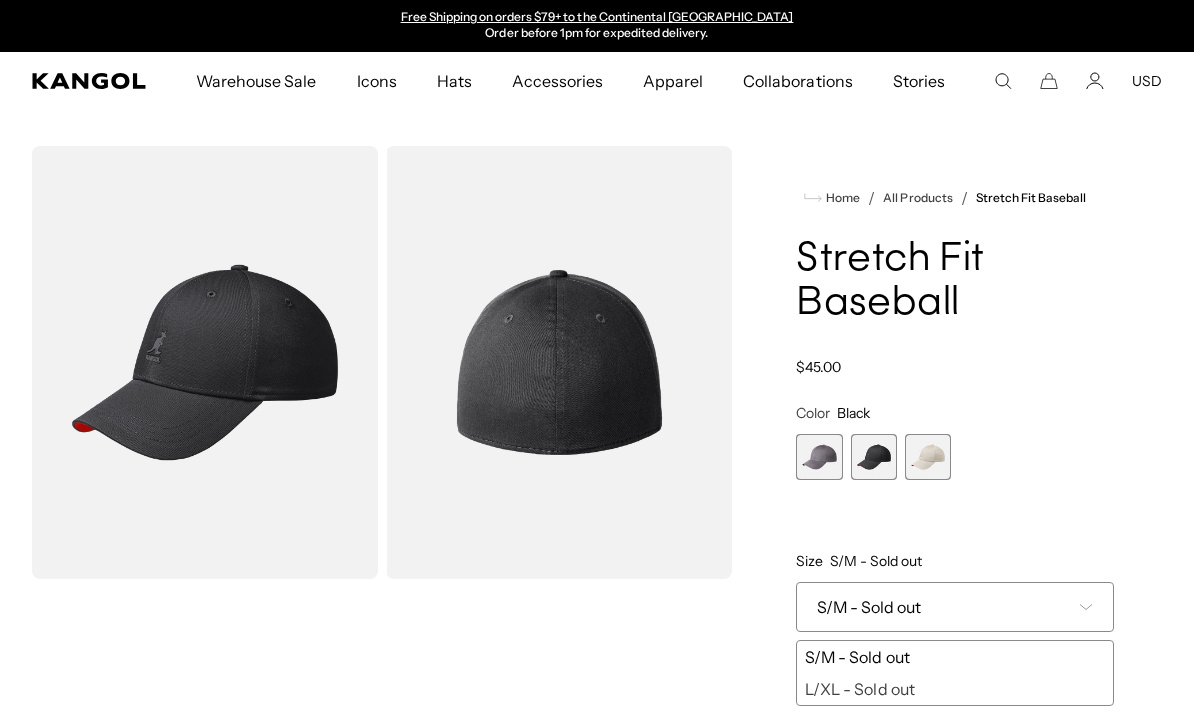 click on "Charcoal
Variant sold out or unavailable
Black
Variant sold out or unavailable
Moonstruck
Variant sold out or unavailable" at bounding box center (955, 457) 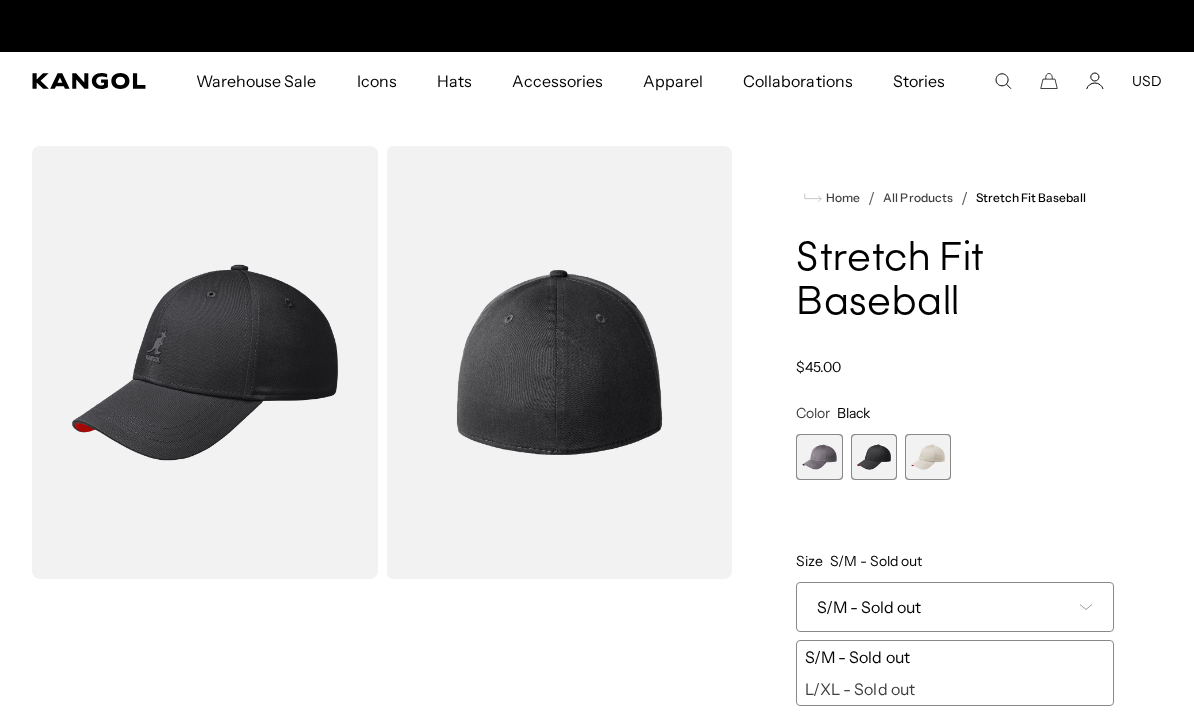 scroll, scrollTop: 0, scrollLeft: 412, axis: horizontal 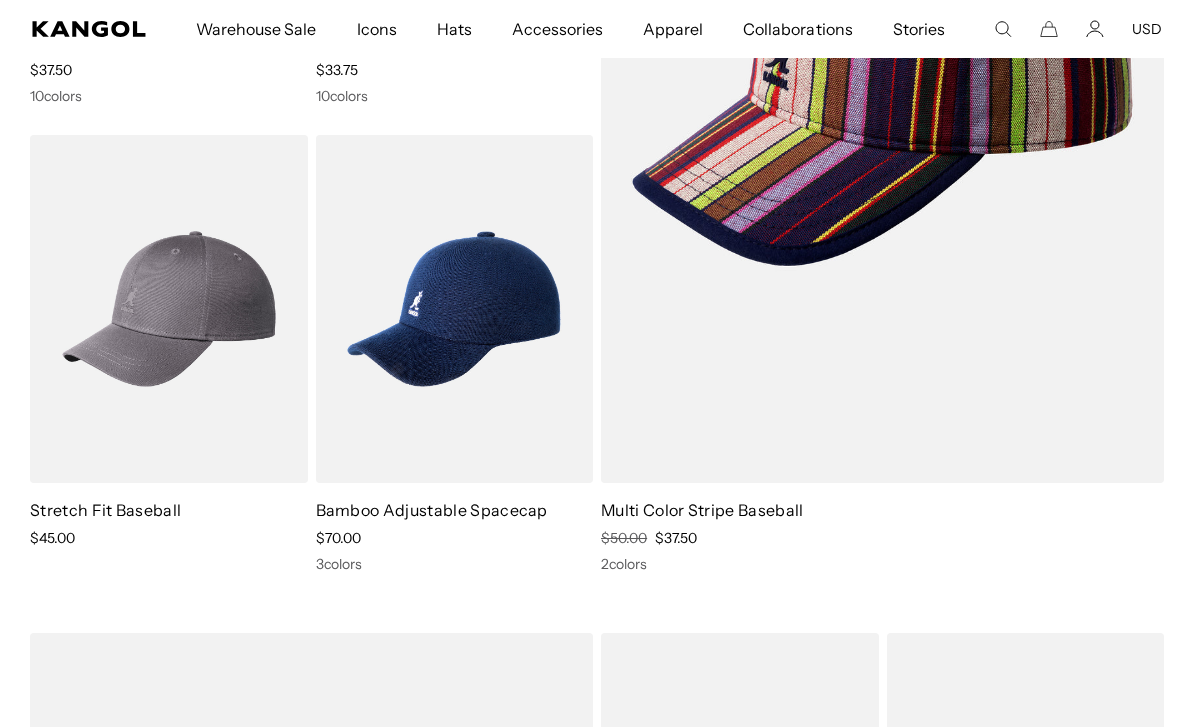 click at bounding box center (0, 0) 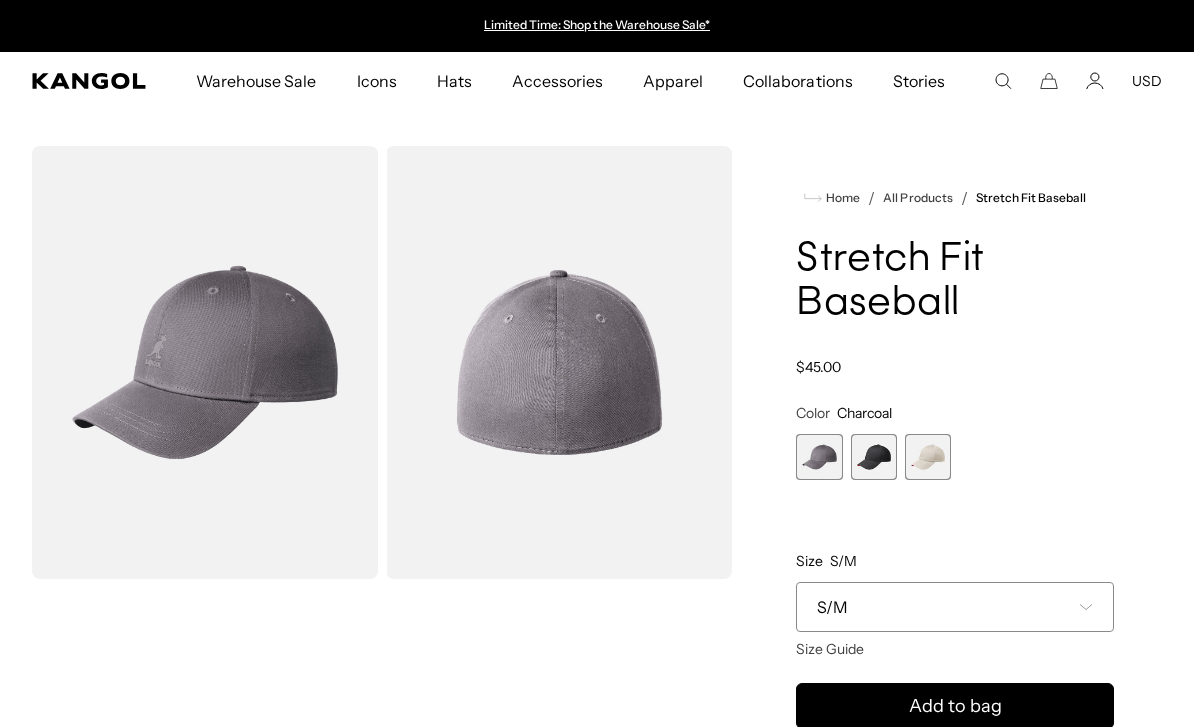 scroll, scrollTop: 0, scrollLeft: 0, axis: both 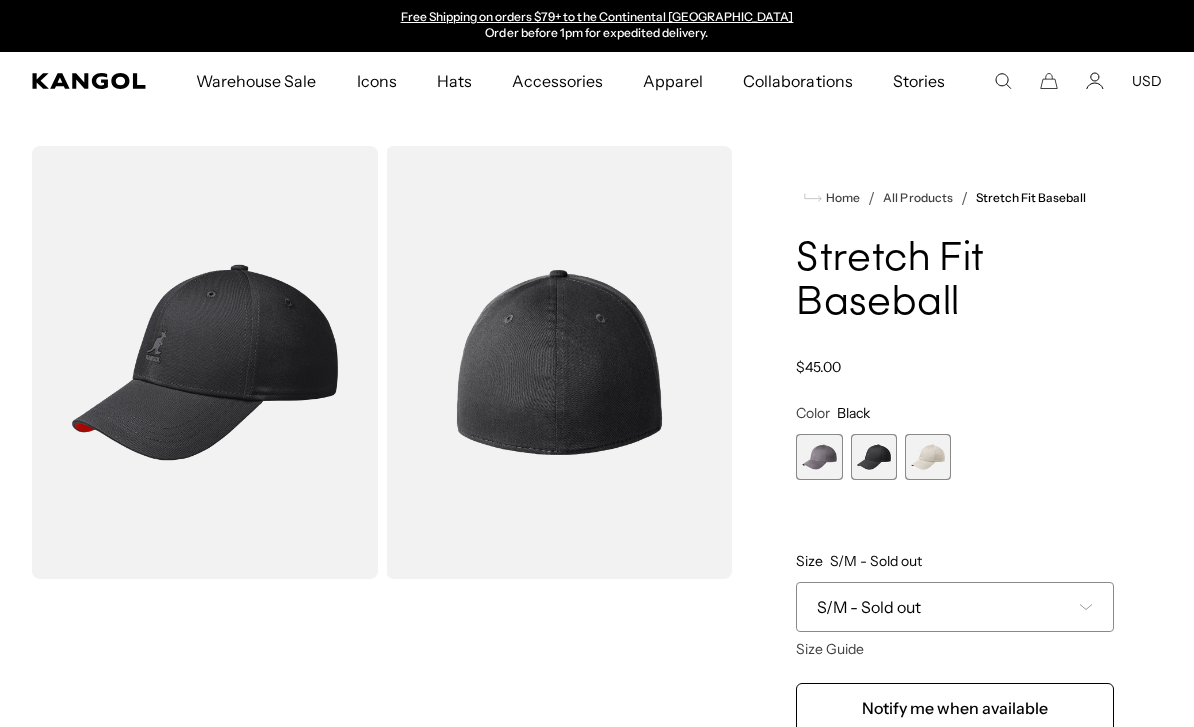 click on "S/M - Sold out" at bounding box center (955, 607) 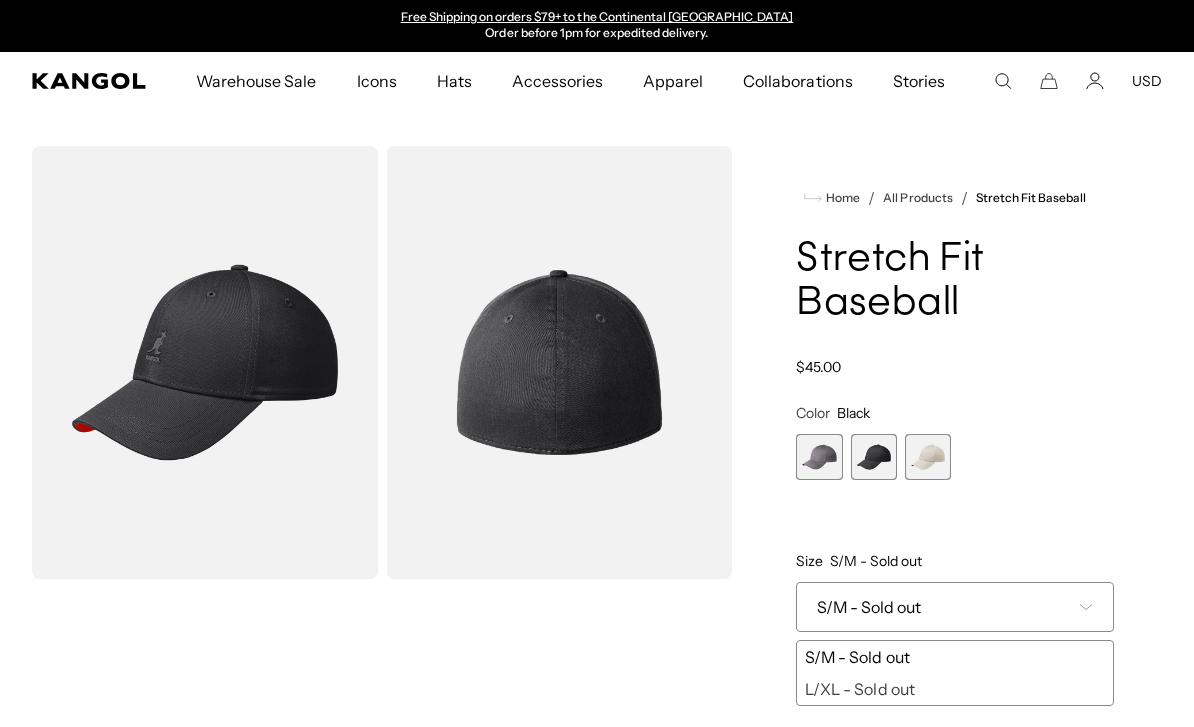 click on "**********" at bounding box center [955, 555] 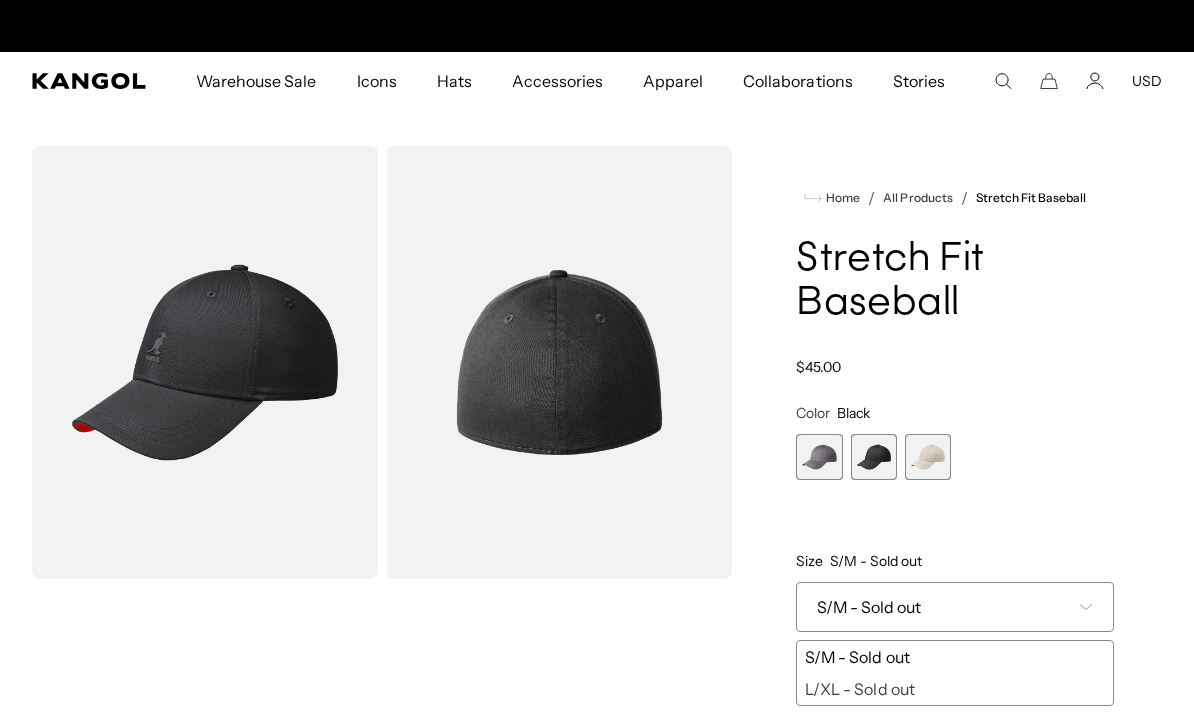 scroll, scrollTop: 2, scrollLeft: 0, axis: vertical 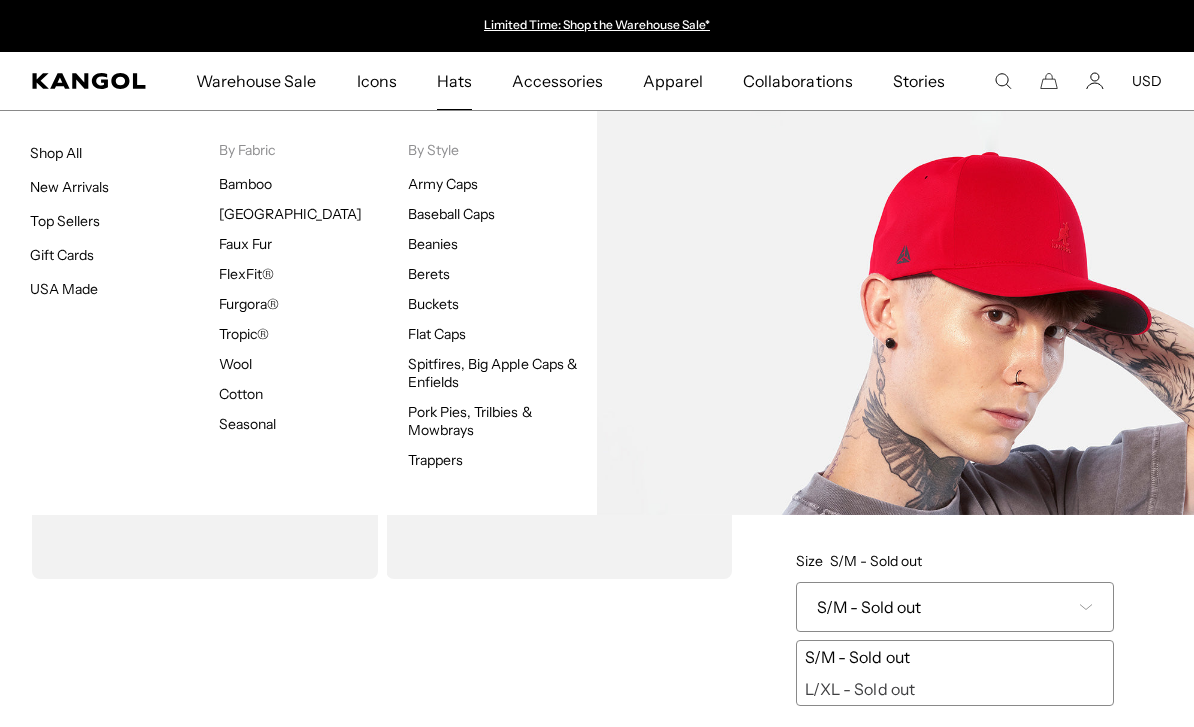 click on "FlexFit®" at bounding box center (246, 274) 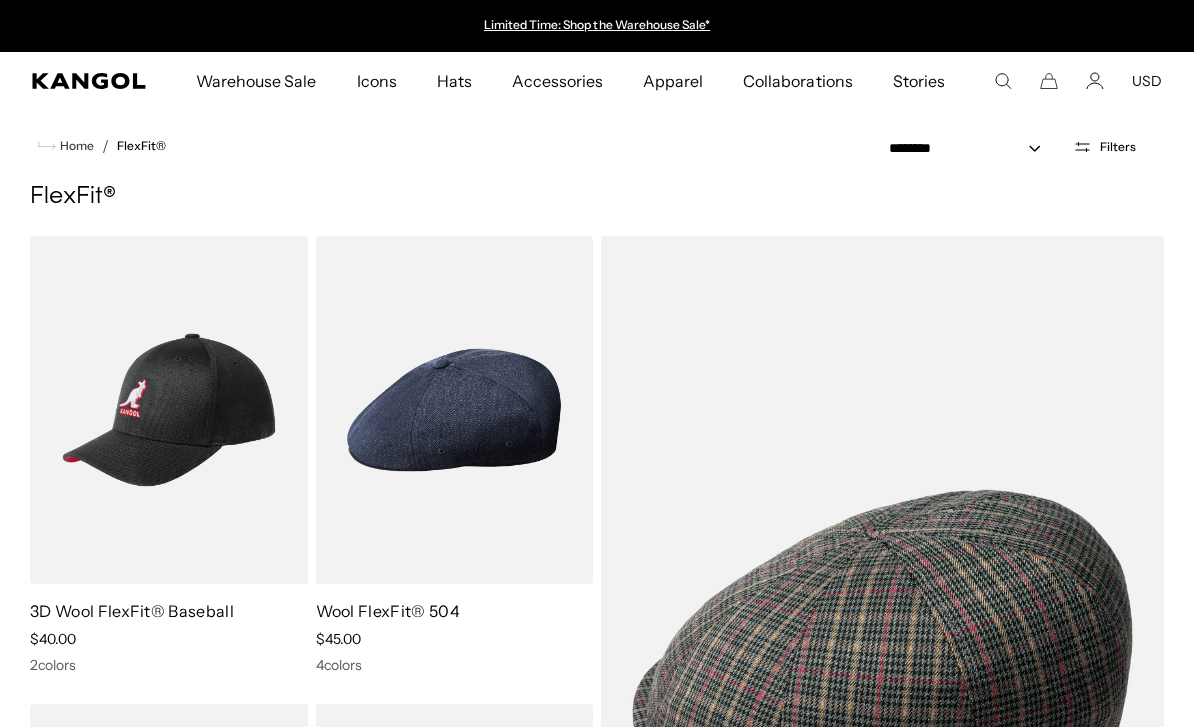 scroll, scrollTop: 0, scrollLeft: 0, axis: both 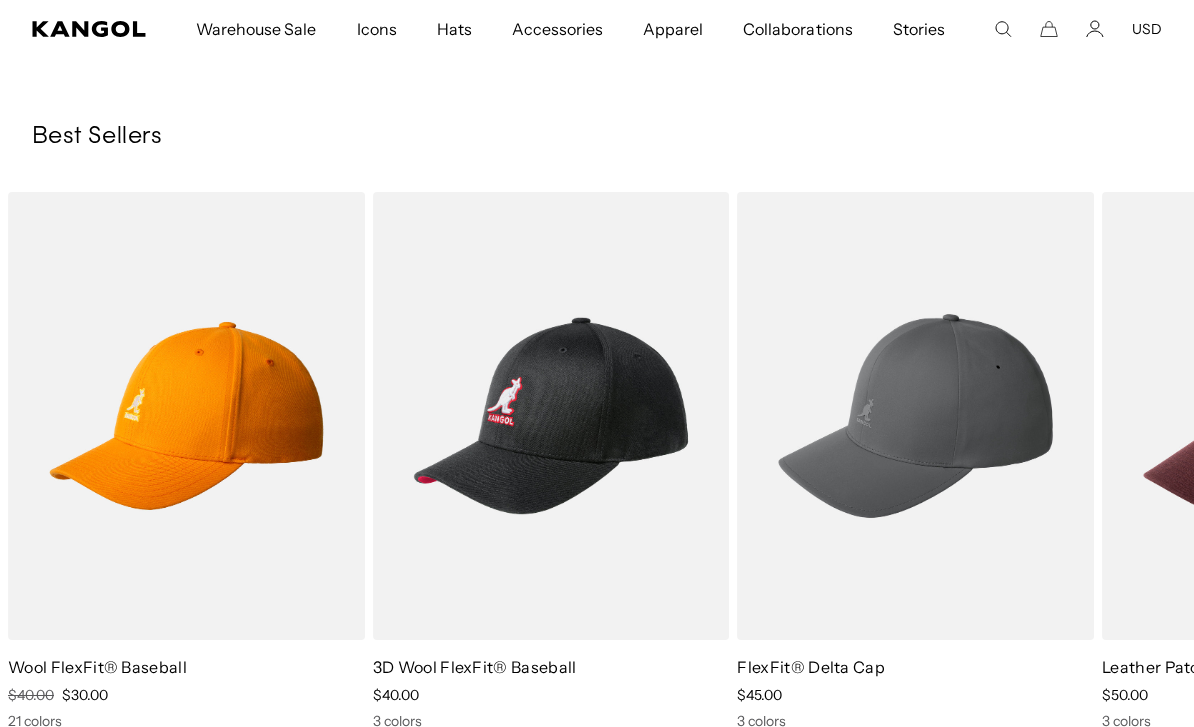 click on "3D Wool FlexFit® Baseball" at bounding box center [475, 667] 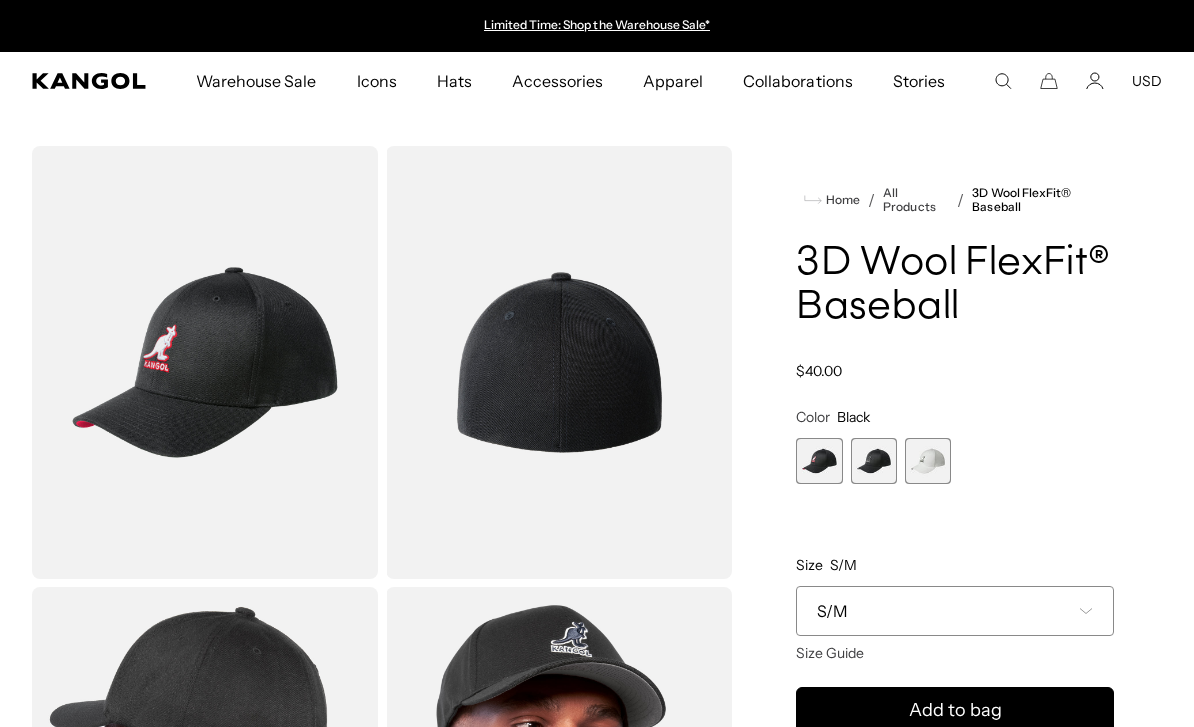 scroll, scrollTop: 0, scrollLeft: 0, axis: both 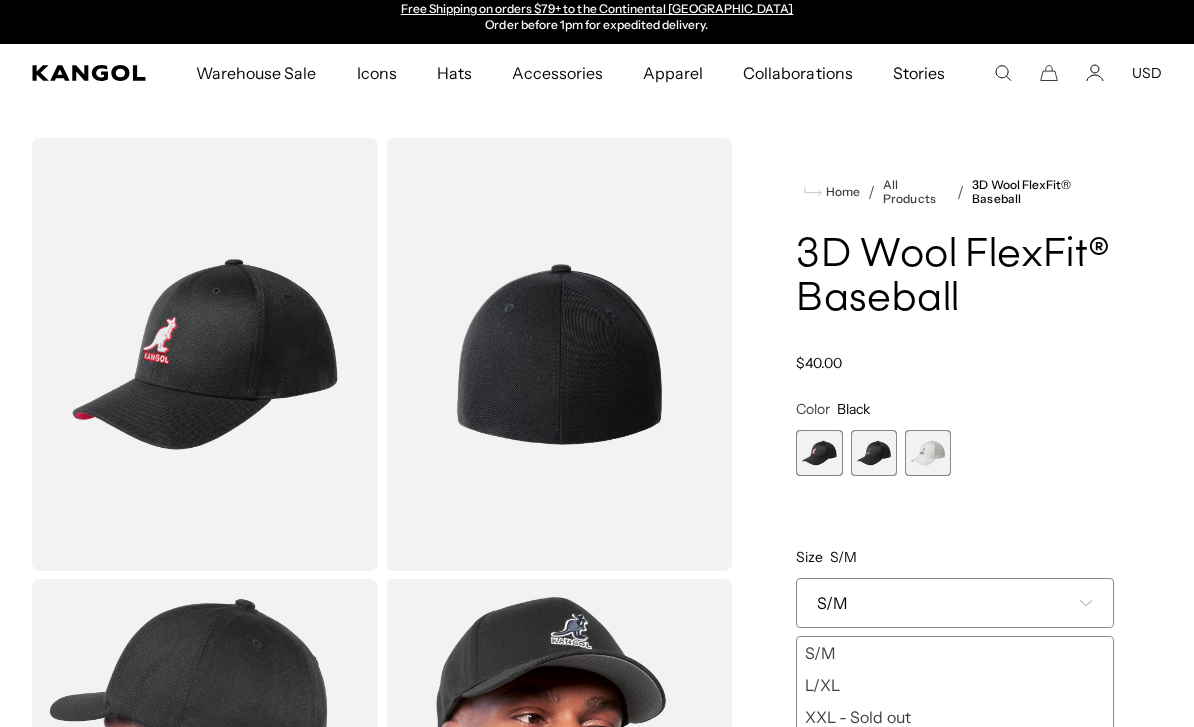 click on "L/XL" at bounding box center (955, 685) 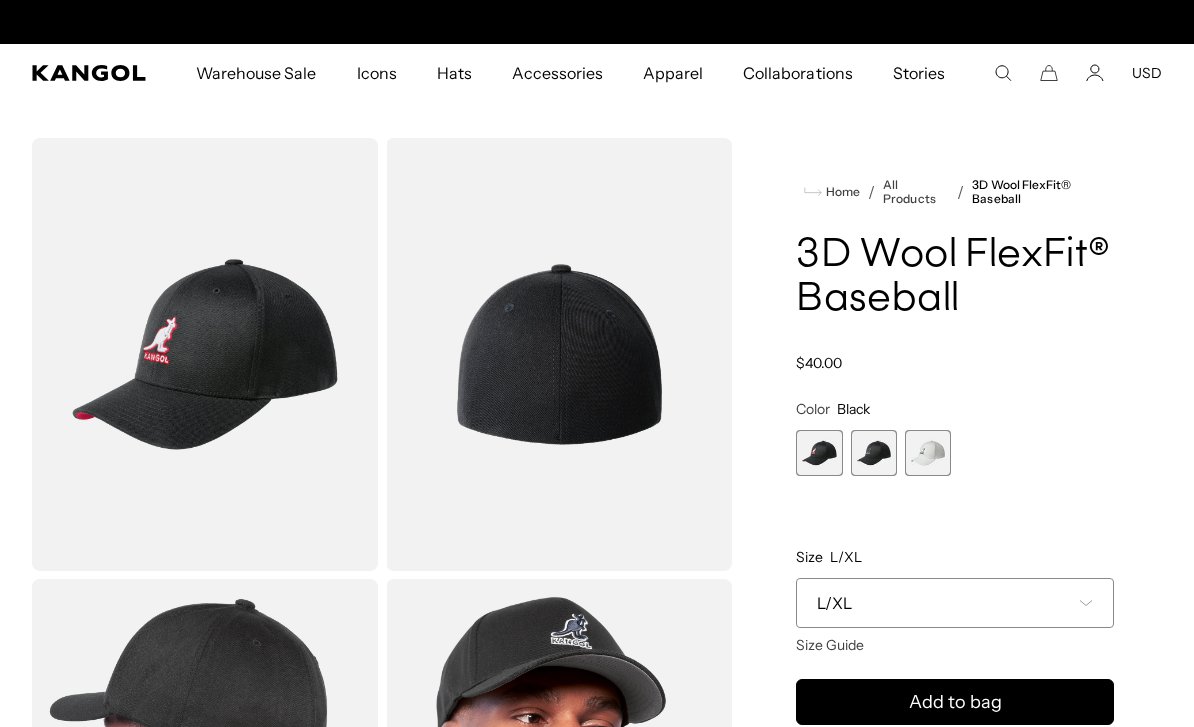 scroll, scrollTop: 0, scrollLeft: 0, axis: both 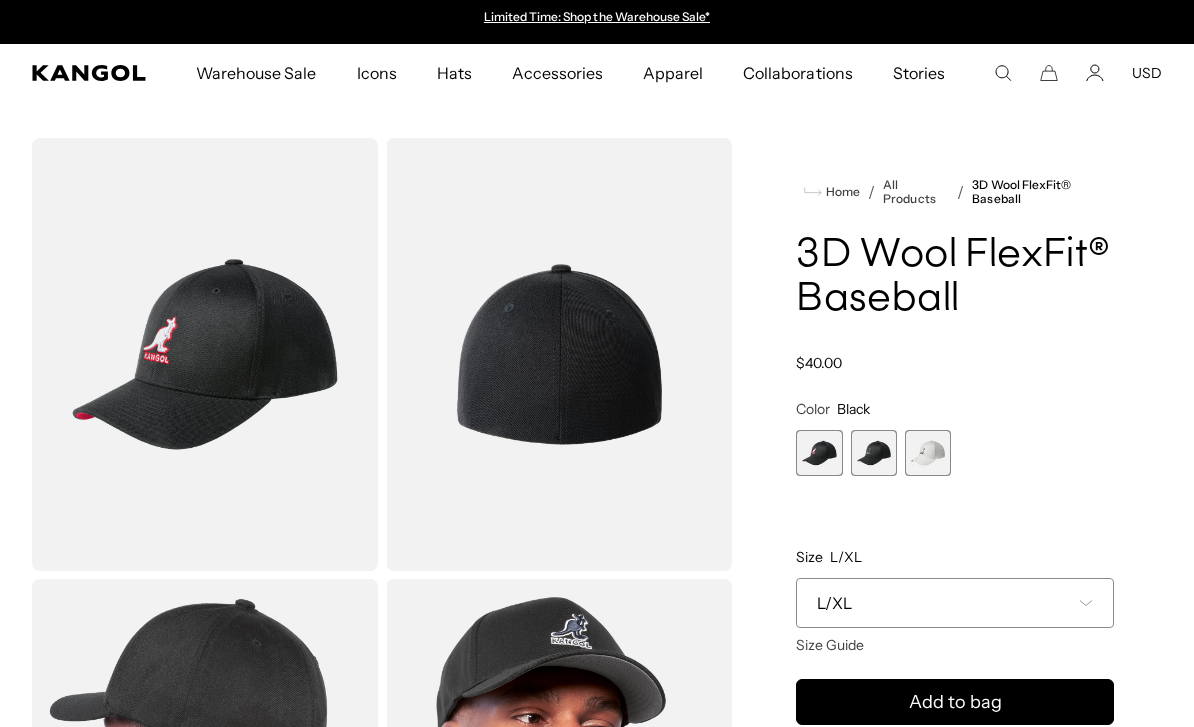 click at bounding box center (874, 453) 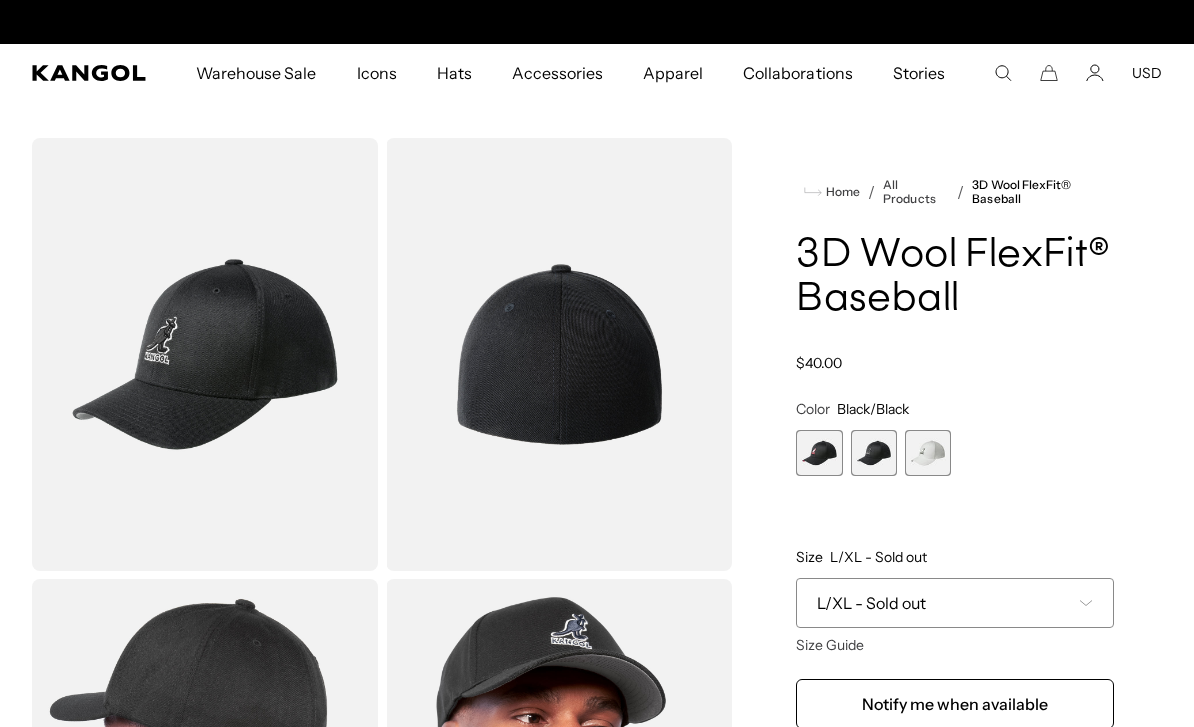 scroll, scrollTop: 19, scrollLeft: 0, axis: vertical 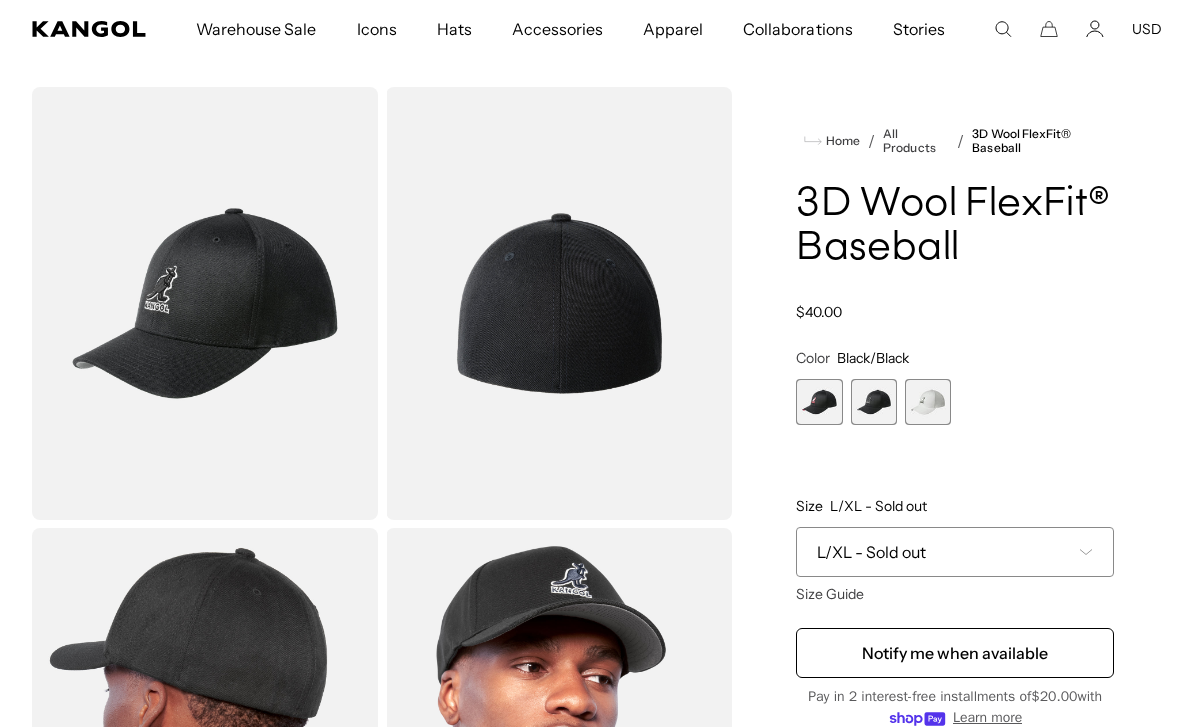 click at bounding box center [819, 402] 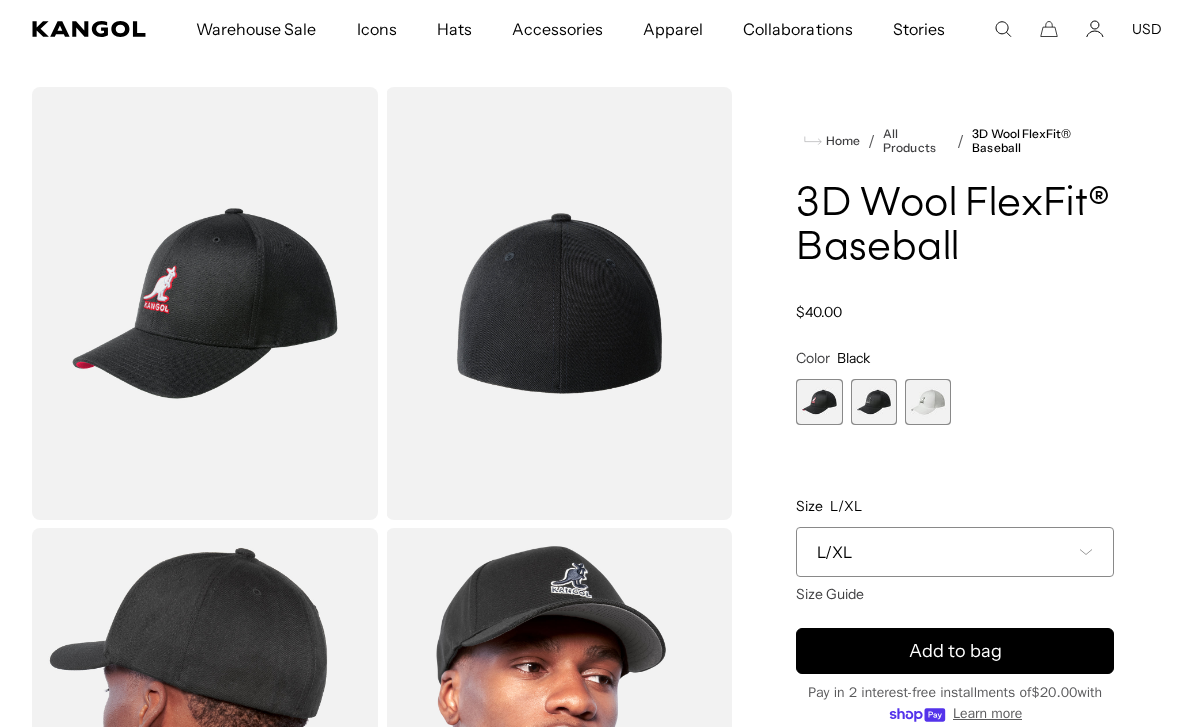 scroll, scrollTop: 0, scrollLeft: 0, axis: both 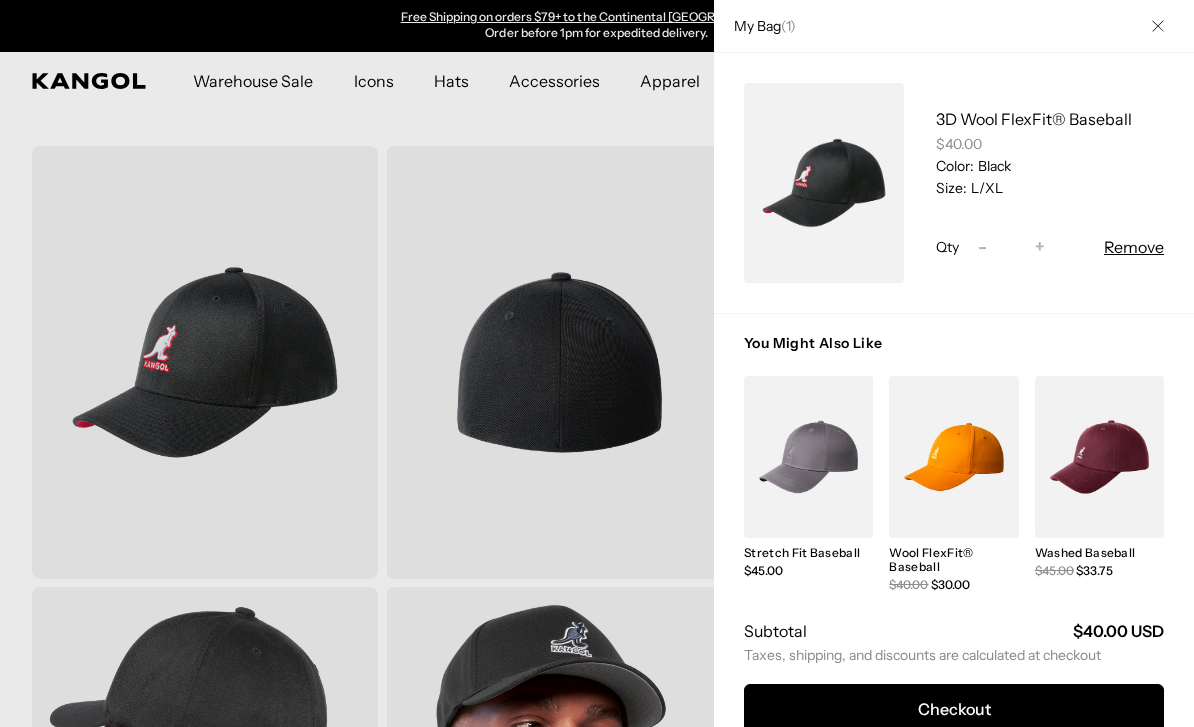 click at bounding box center (597, 363) 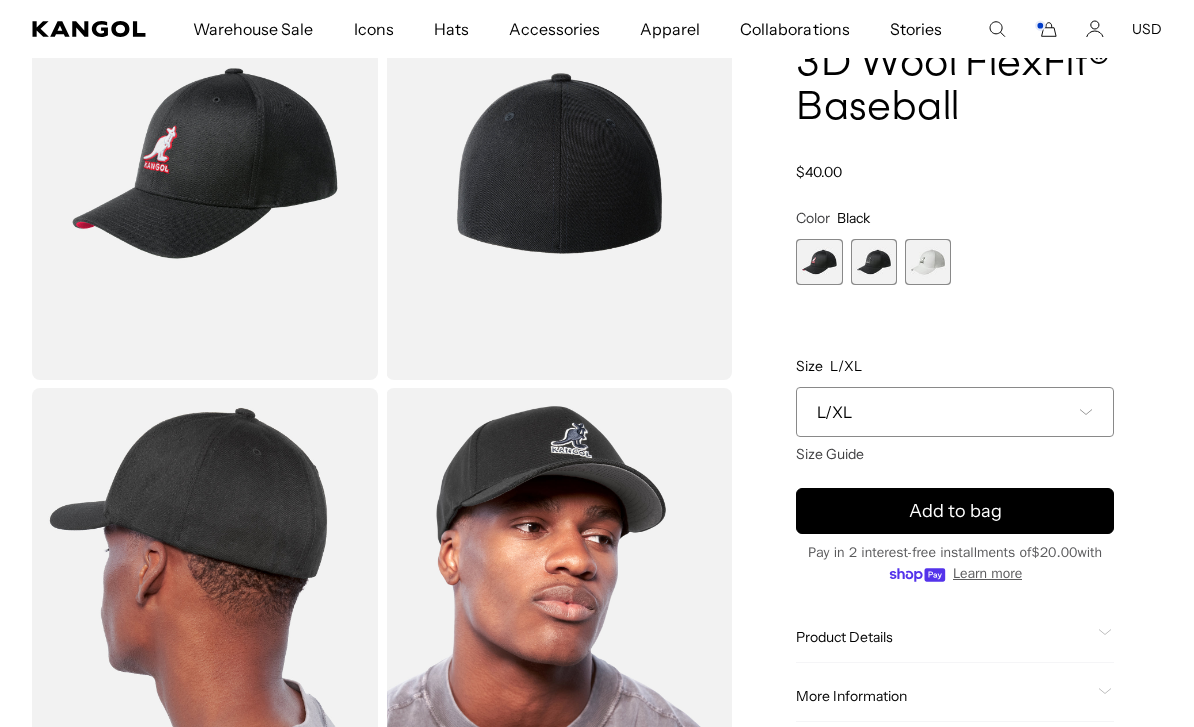 scroll, scrollTop: 232, scrollLeft: 0, axis: vertical 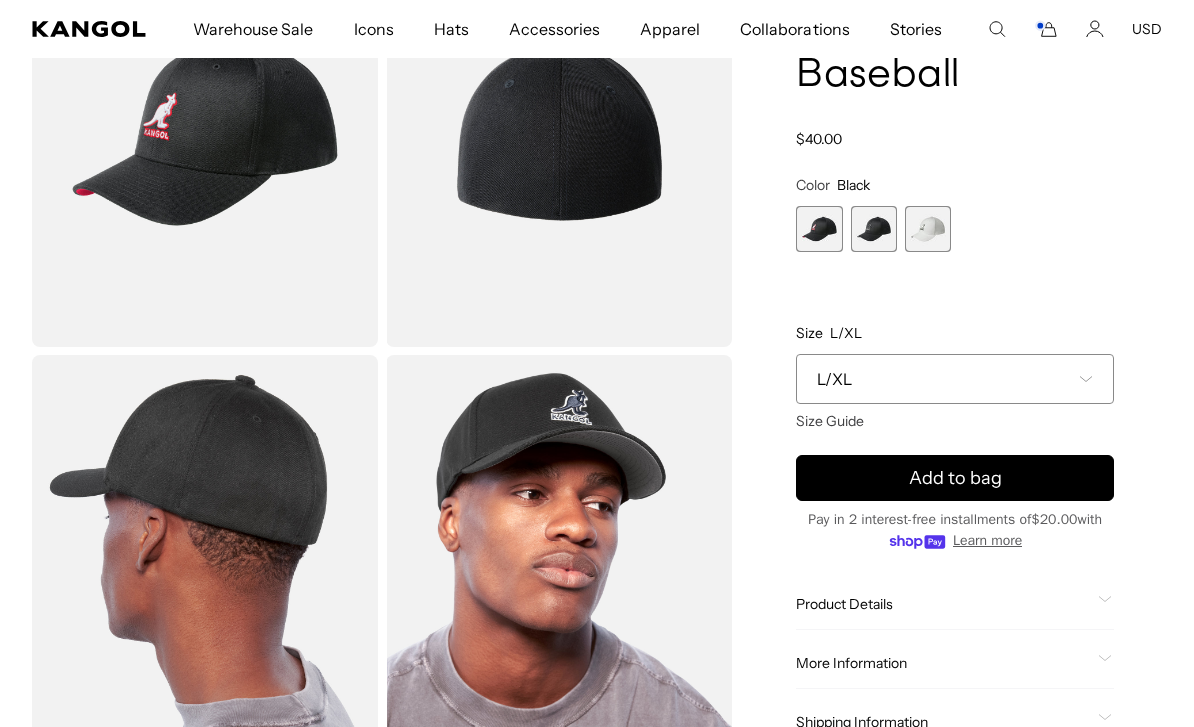 click at bounding box center [205, 130] 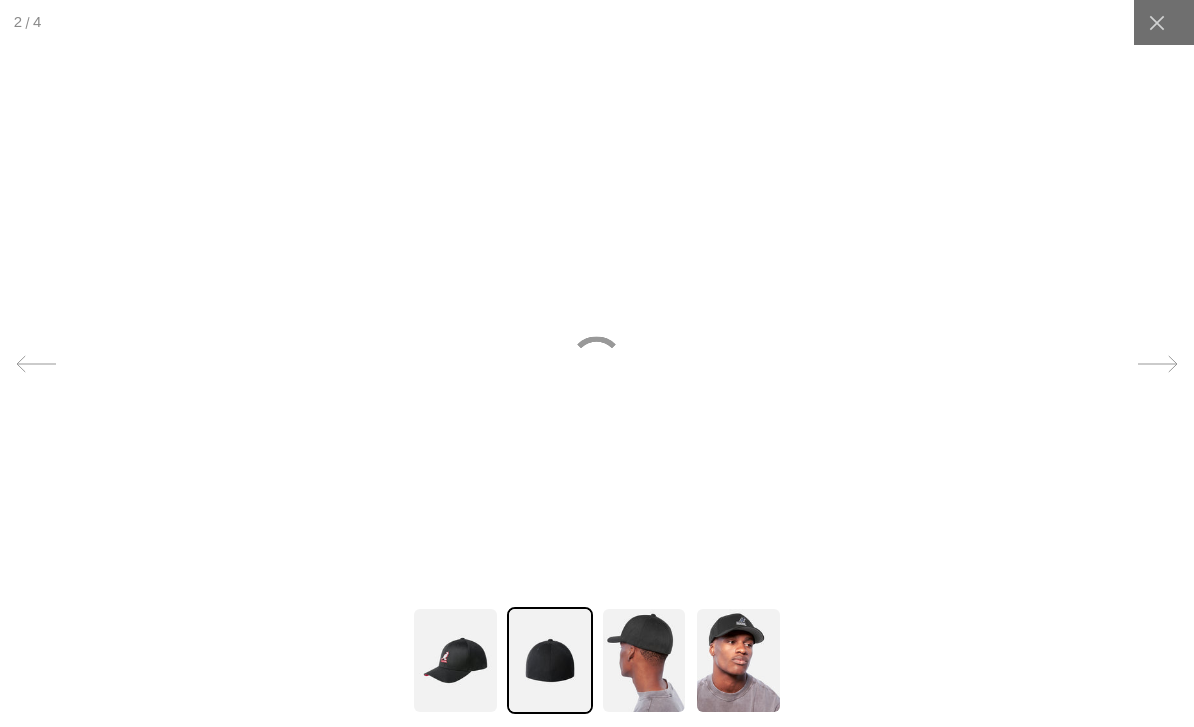 scroll, scrollTop: 0, scrollLeft: 0, axis: both 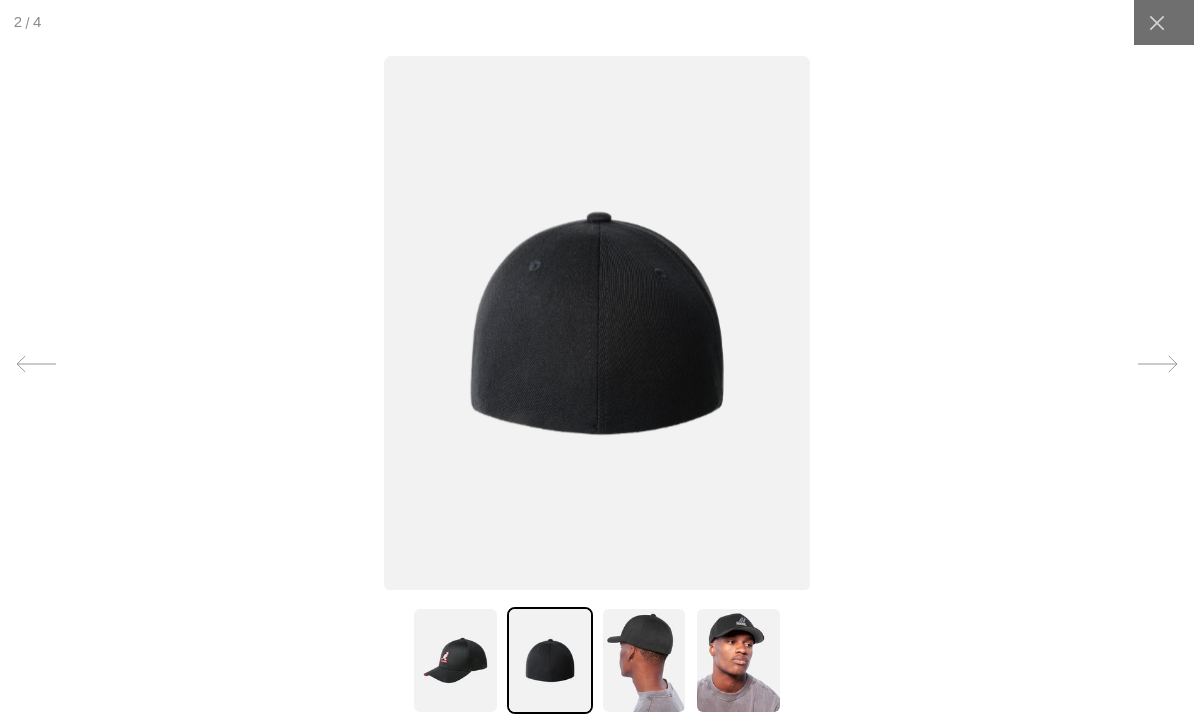 click at bounding box center (455, 660) 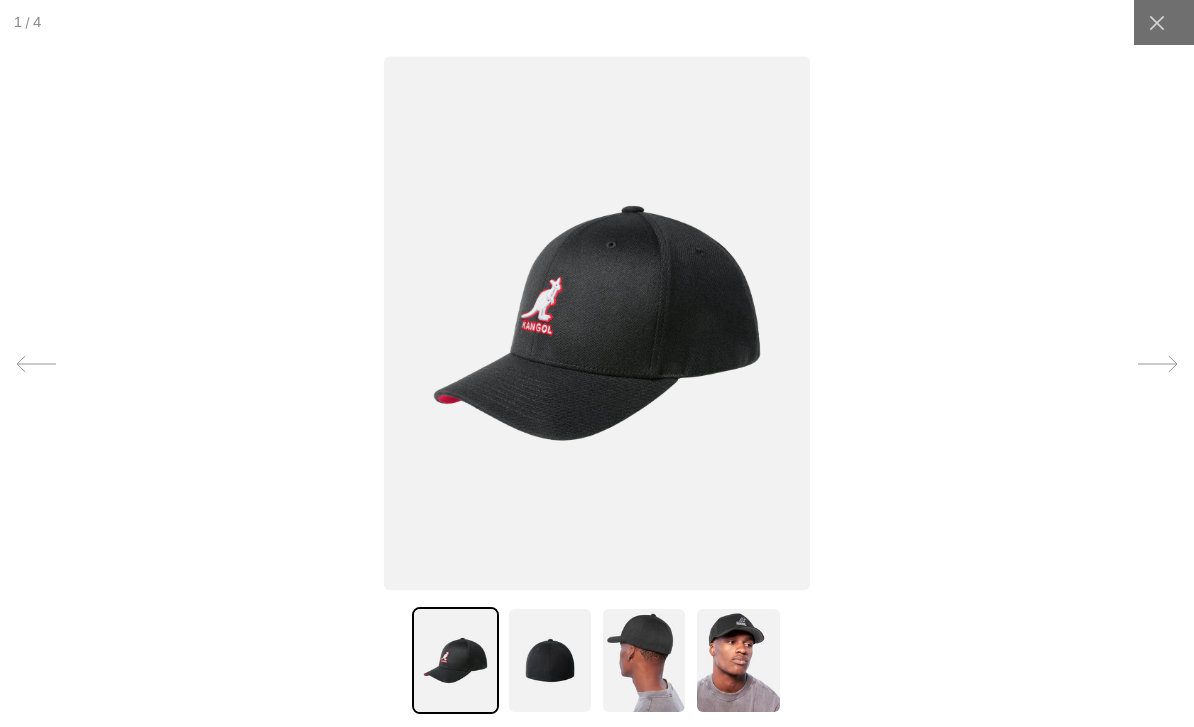 click at bounding box center [644, 660] 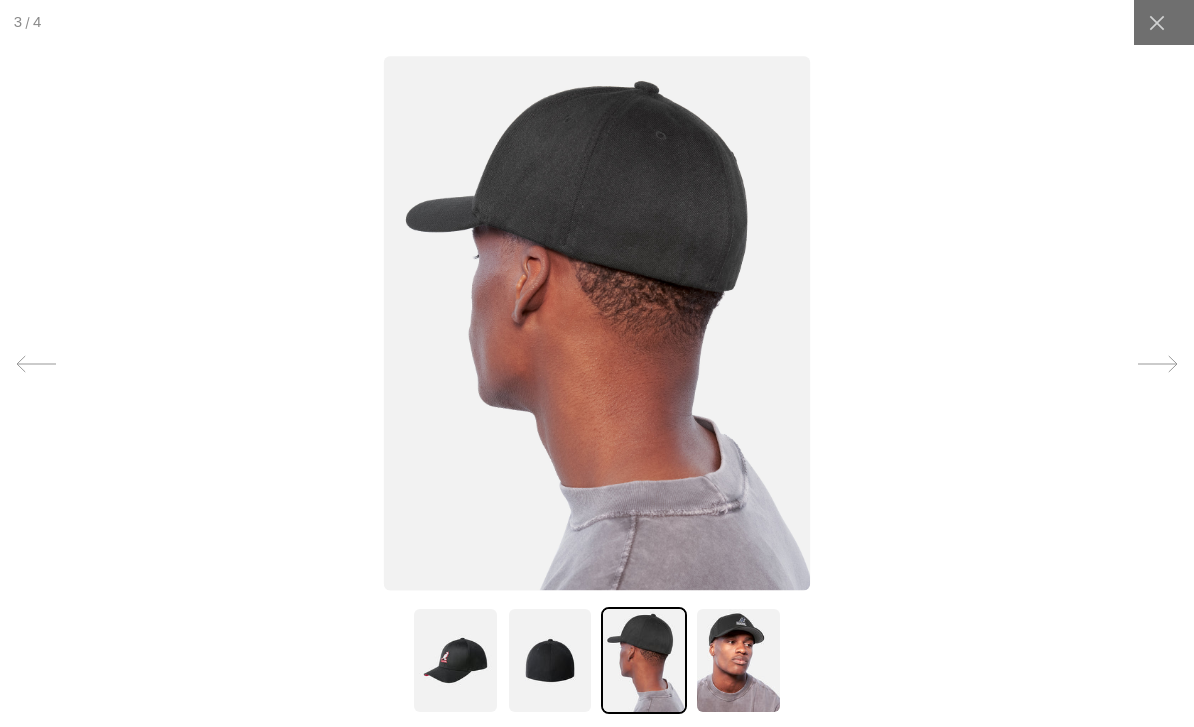 scroll, scrollTop: 0, scrollLeft: 412, axis: horizontal 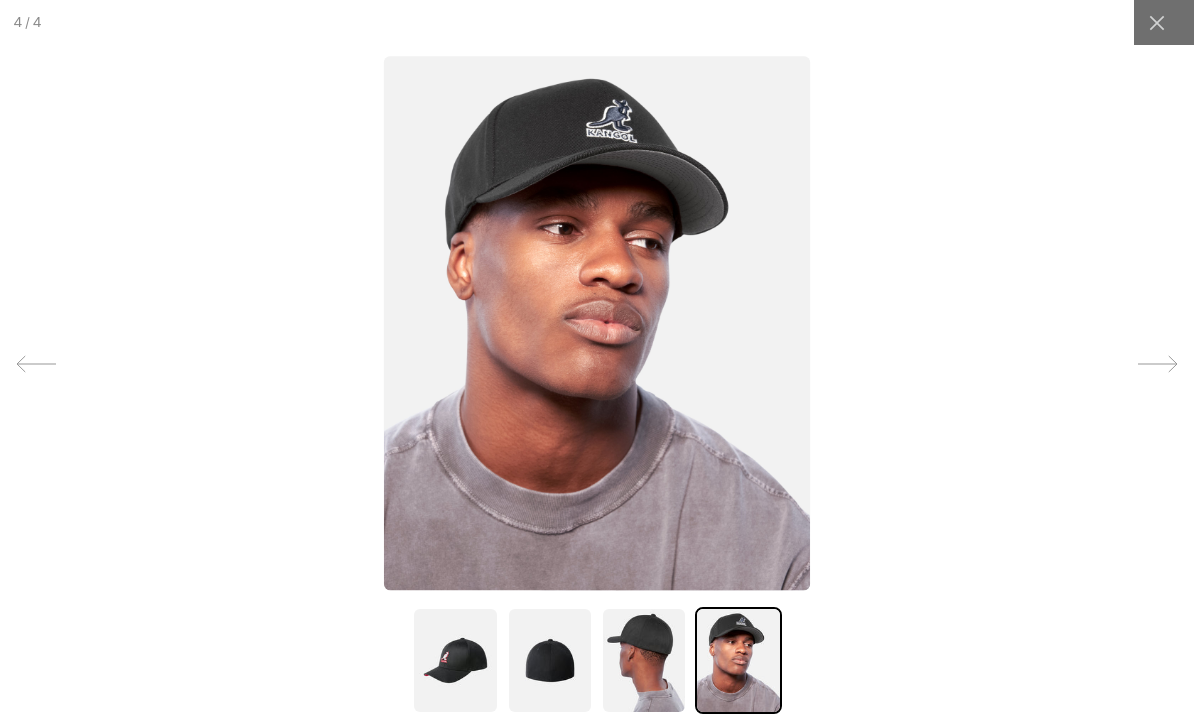 click at bounding box center [738, 660] 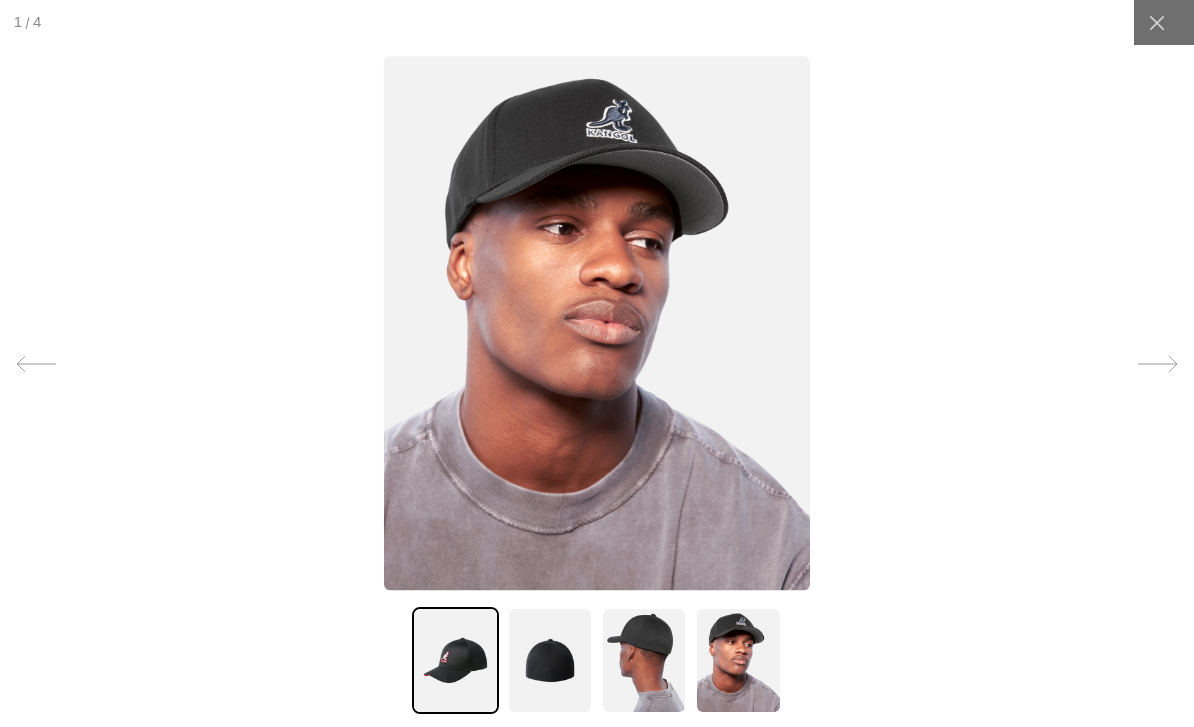 click at bounding box center (597, 363) 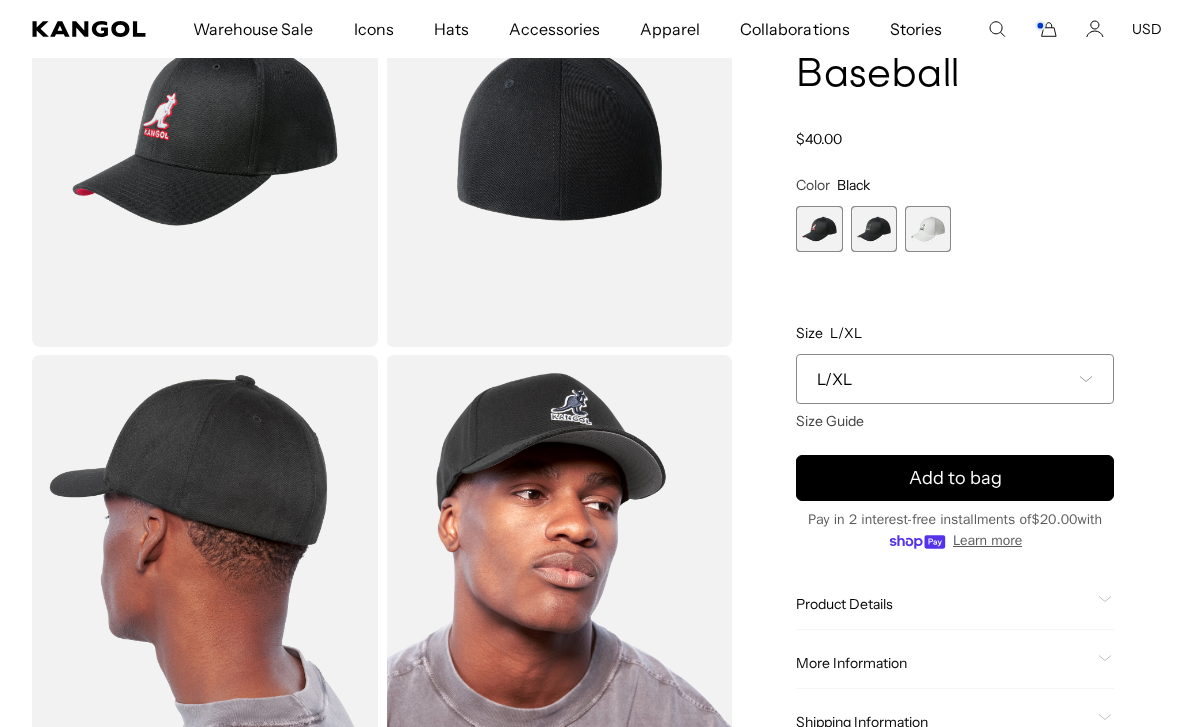 scroll, scrollTop: 0, scrollLeft: 0, axis: both 